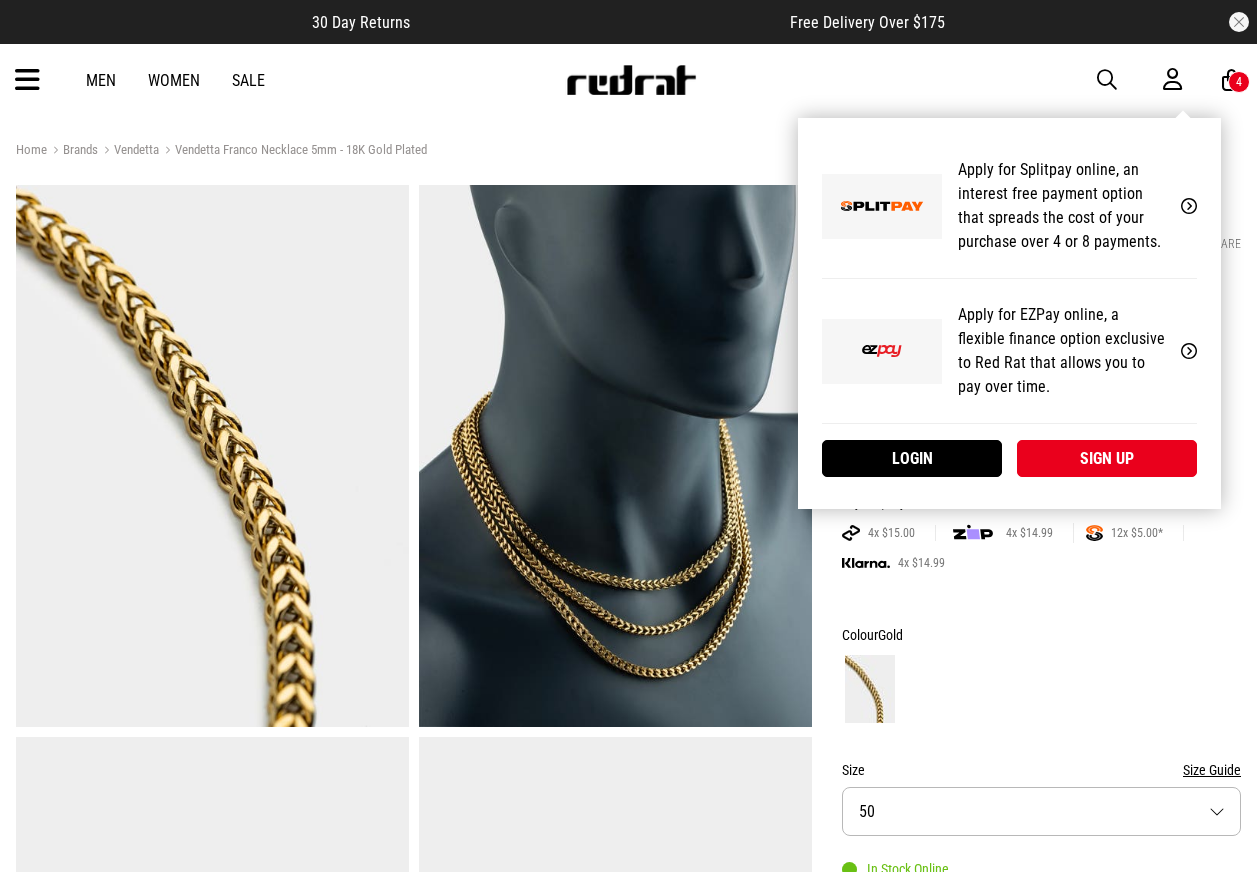scroll, scrollTop: 0, scrollLeft: 0, axis: both 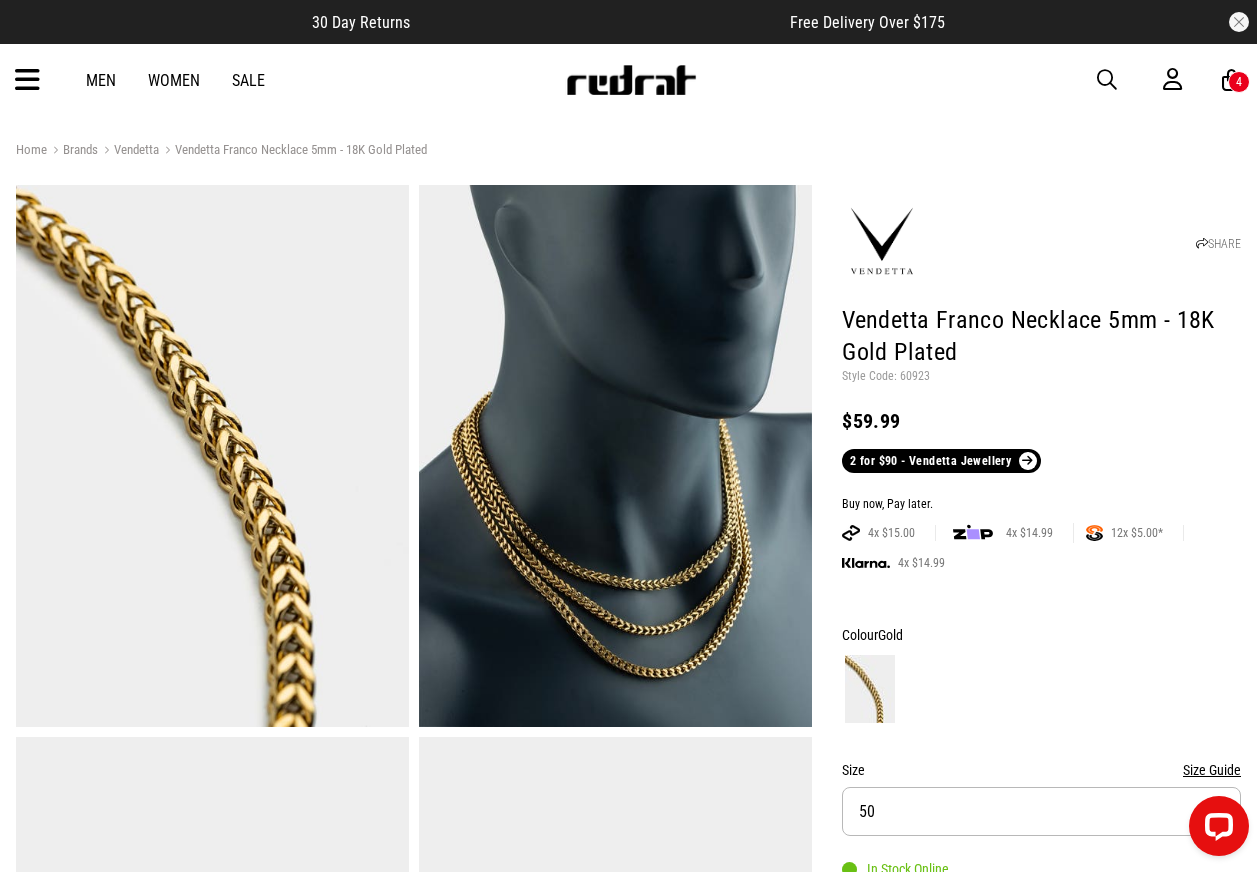 click at bounding box center [1117, 80] 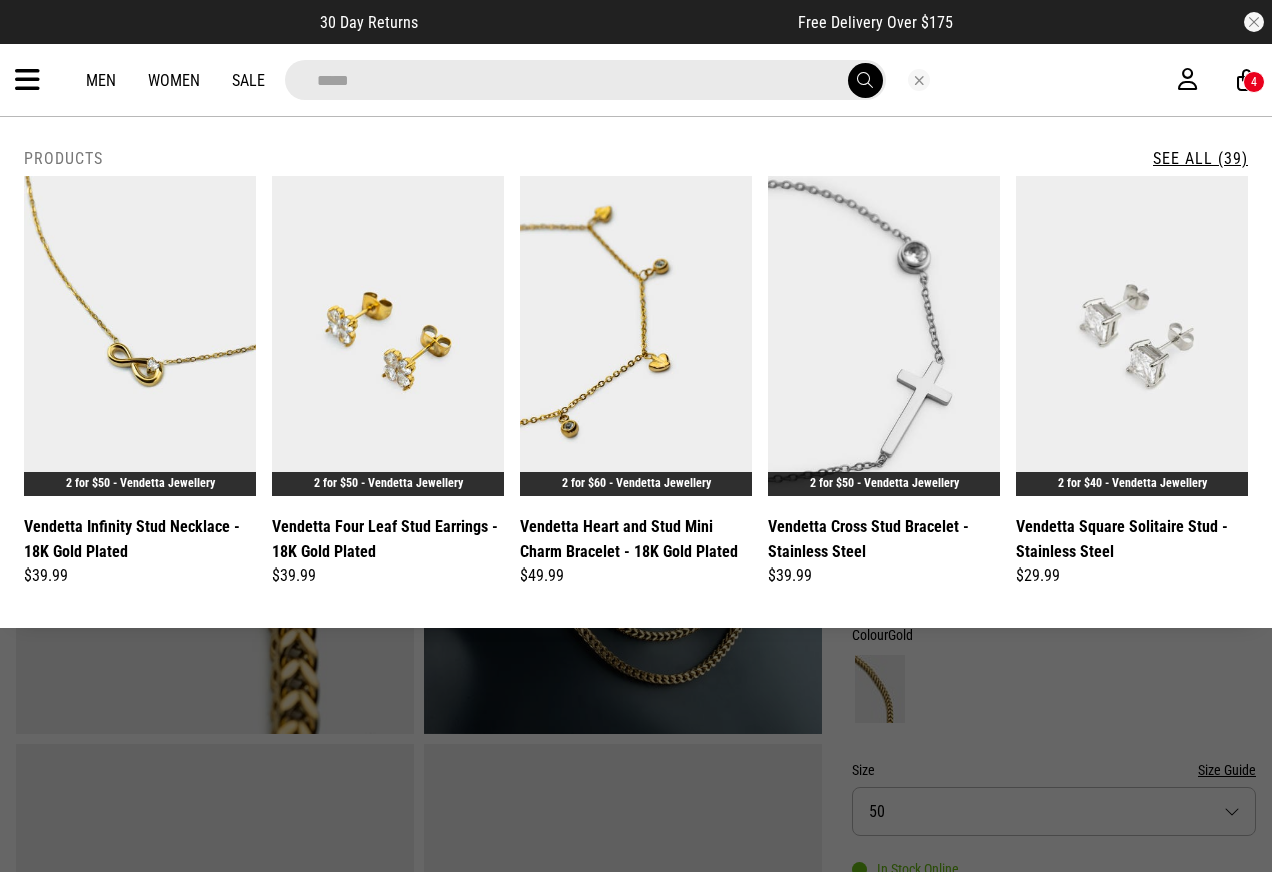 type on "****" 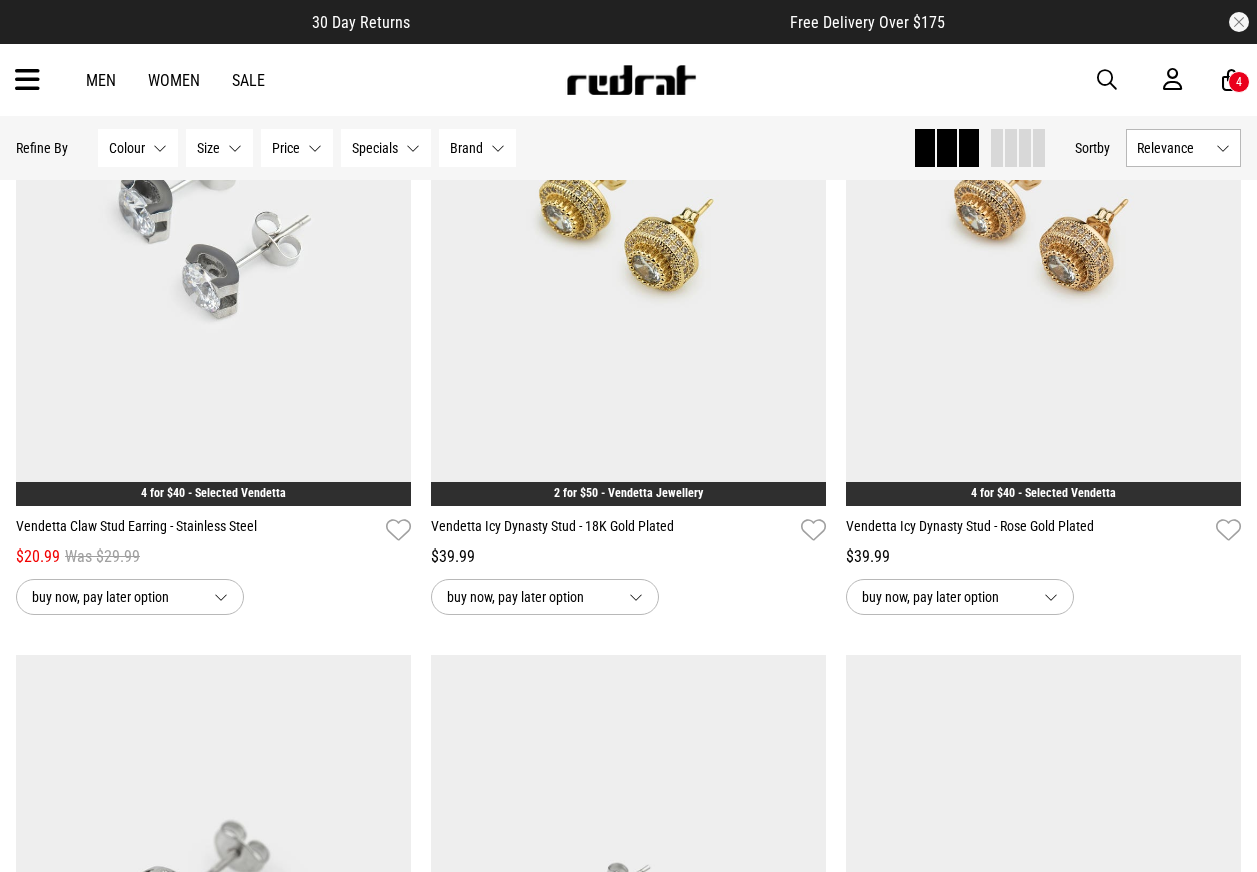 scroll, scrollTop: 2200, scrollLeft: 0, axis: vertical 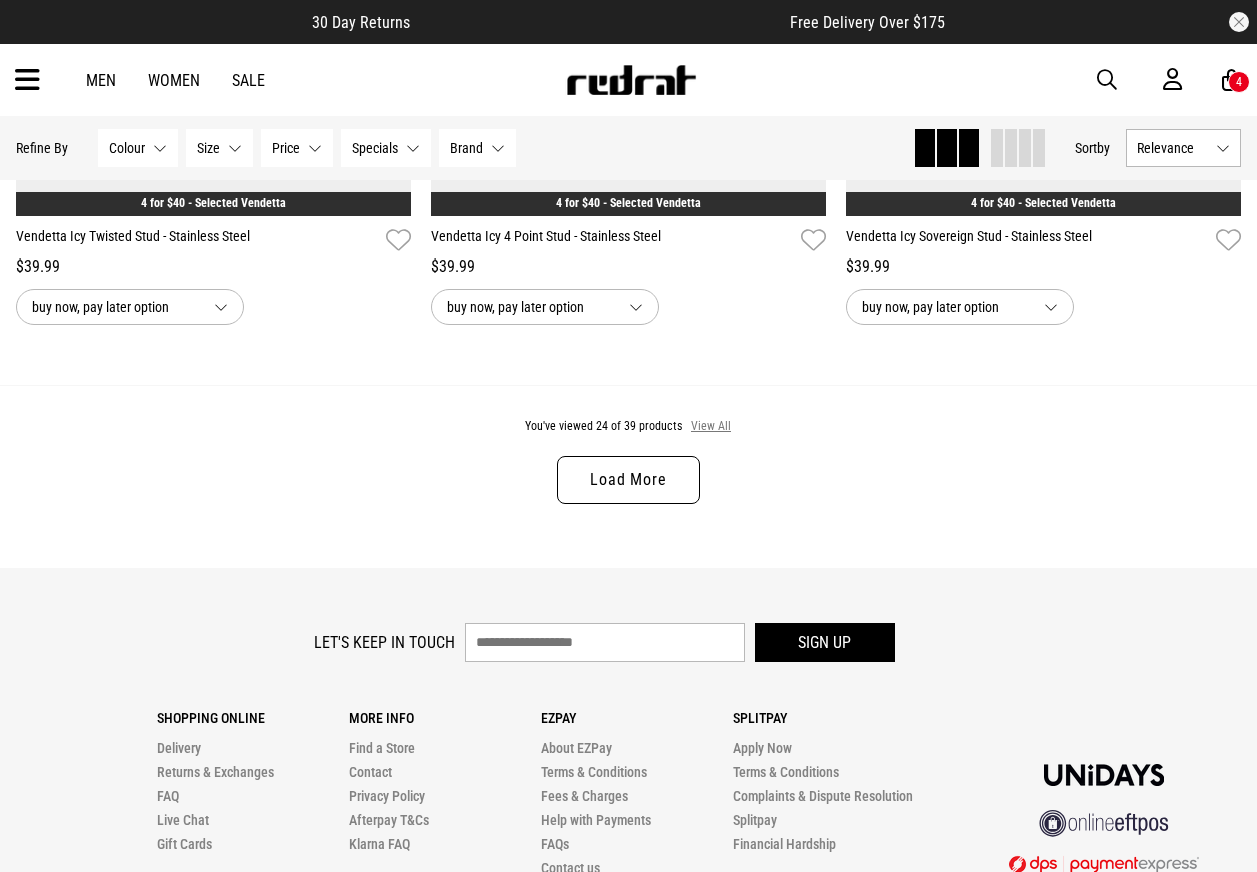 click on "View All" at bounding box center [711, 427] 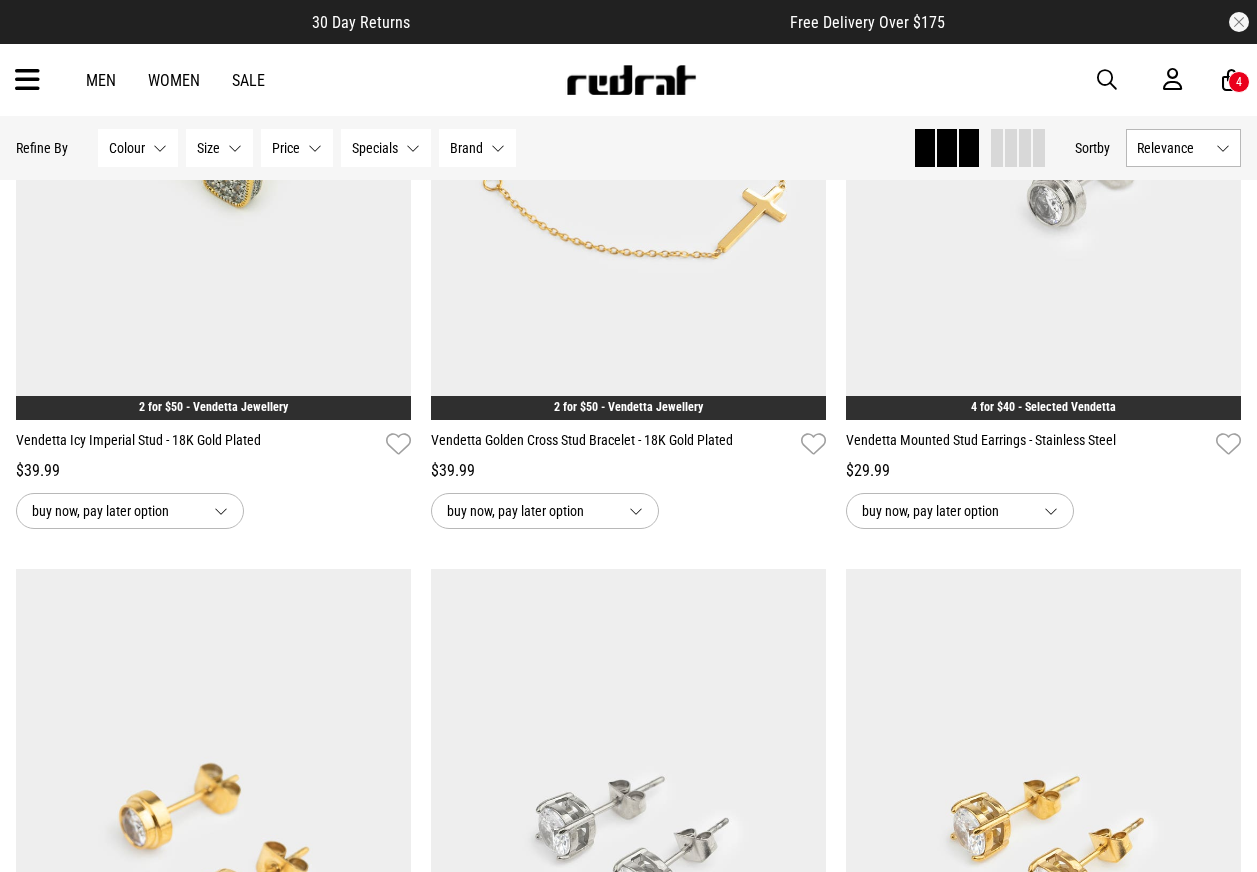 scroll, scrollTop: 7300, scrollLeft: 0, axis: vertical 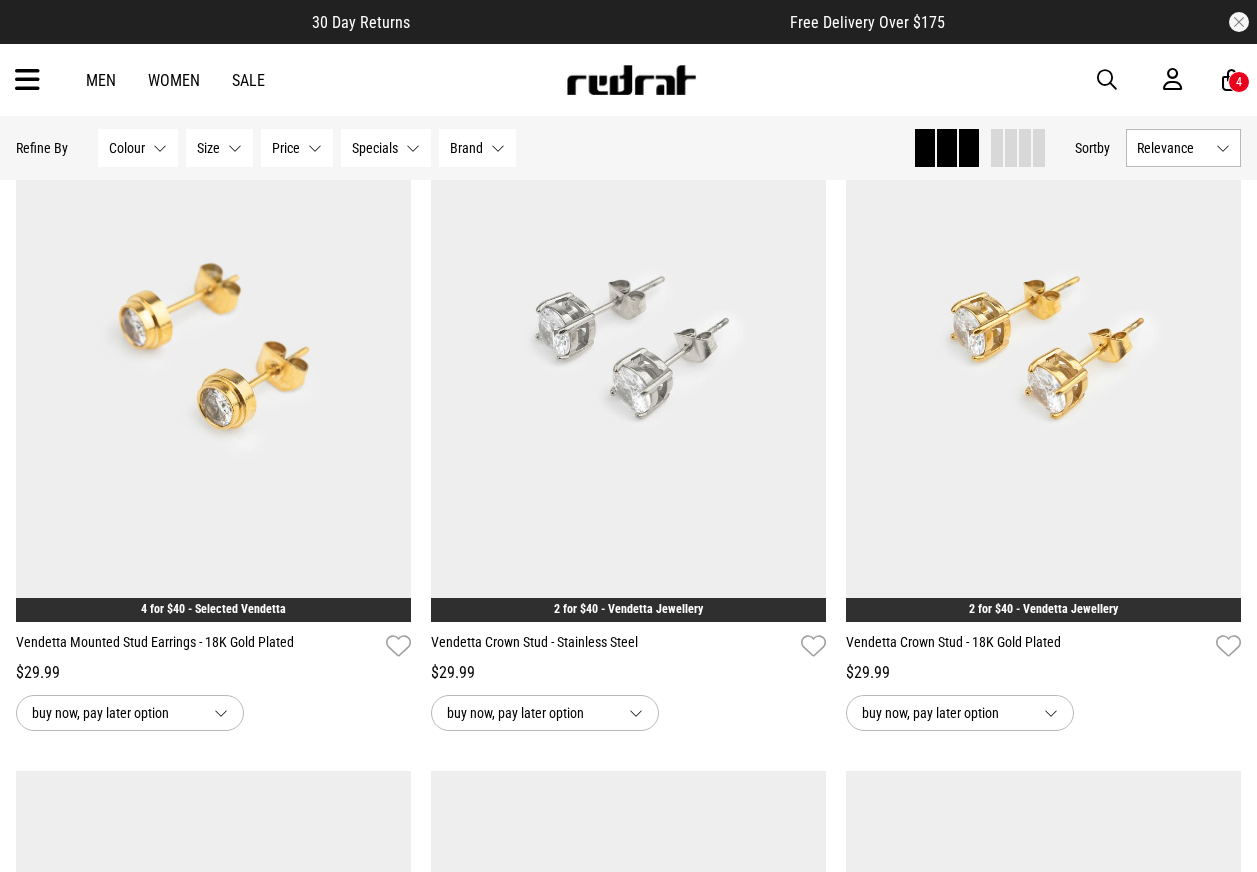 click at bounding box center [1107, 80] 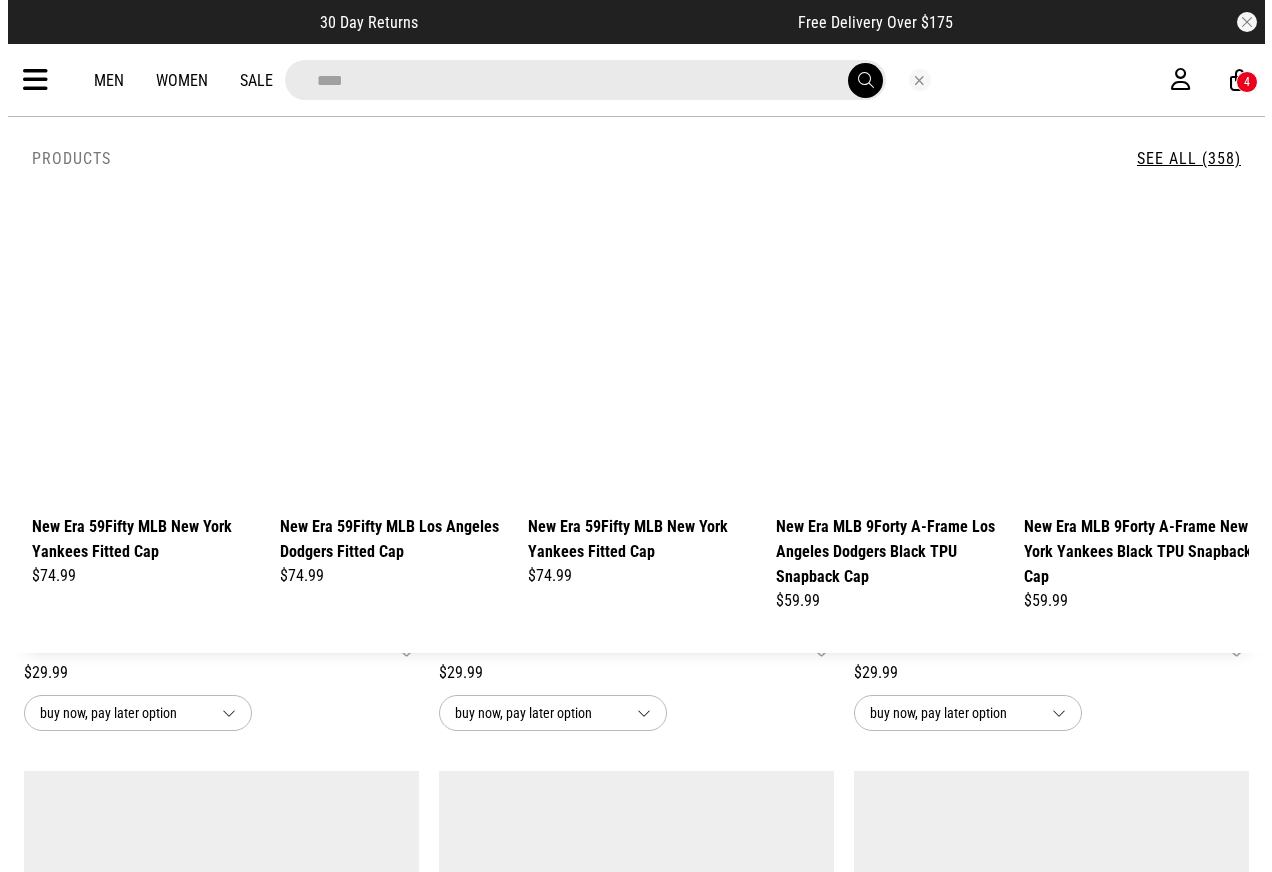 scroll, scrollTop: 7370, scrollLeft: 0, axis: vertical 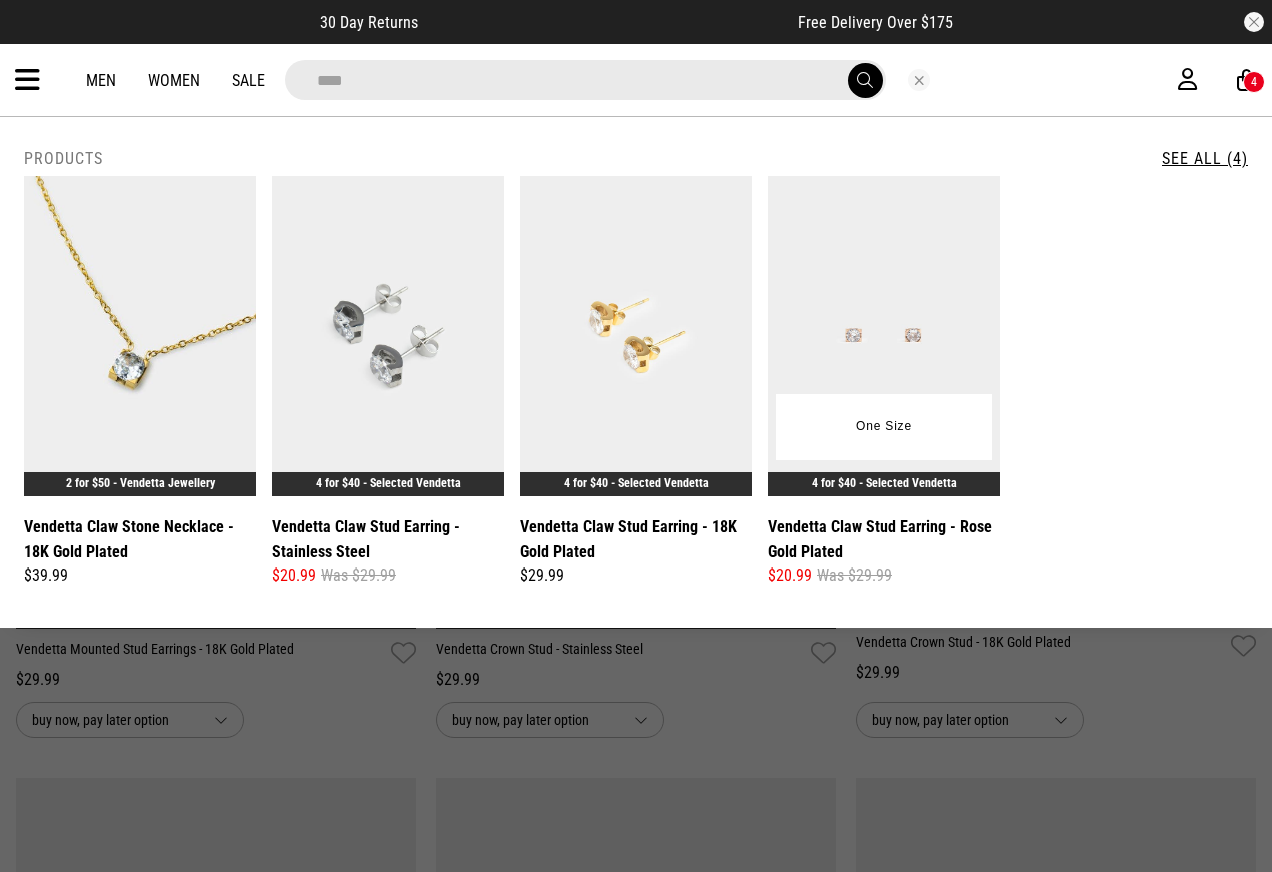 type on "****" 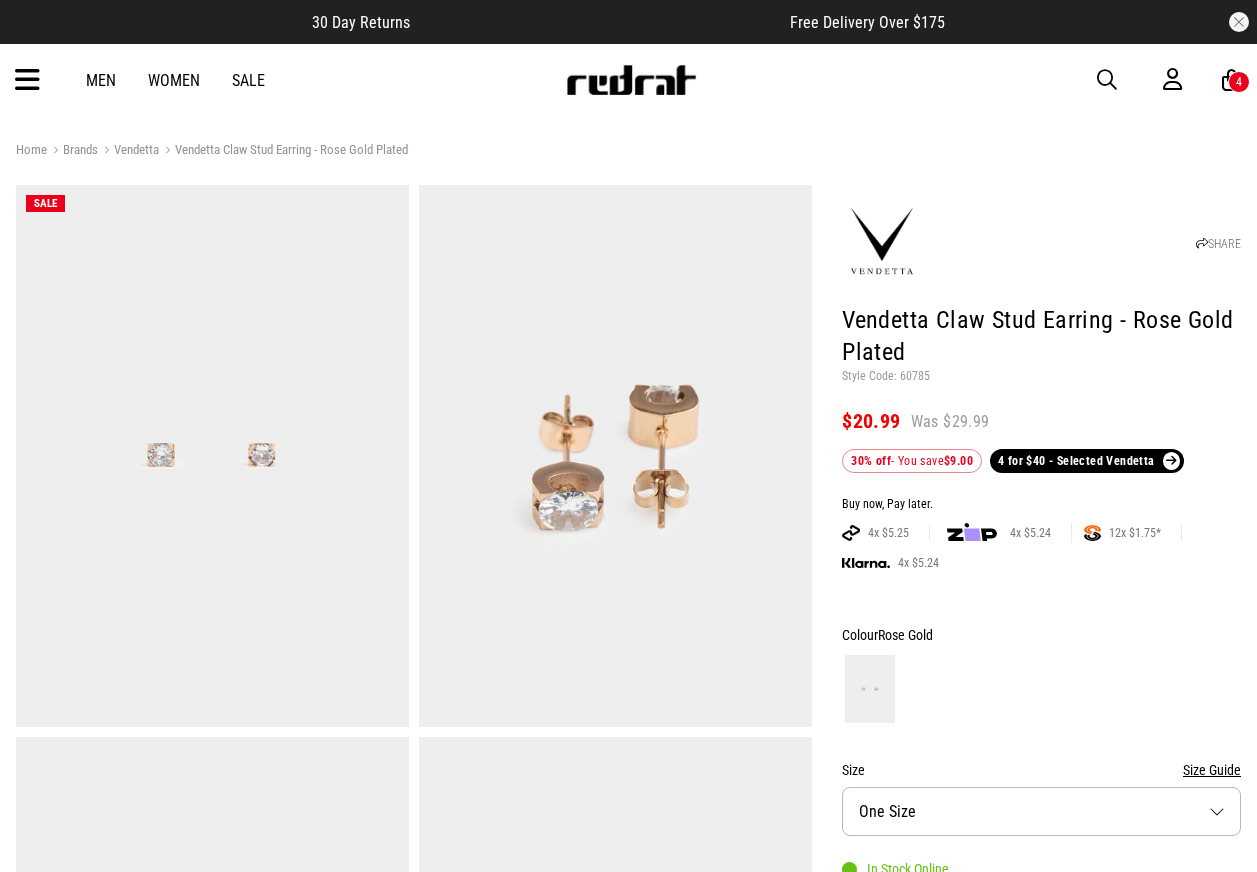 scroll, scrollTop: 0, scrollLeft: 0, axis: both 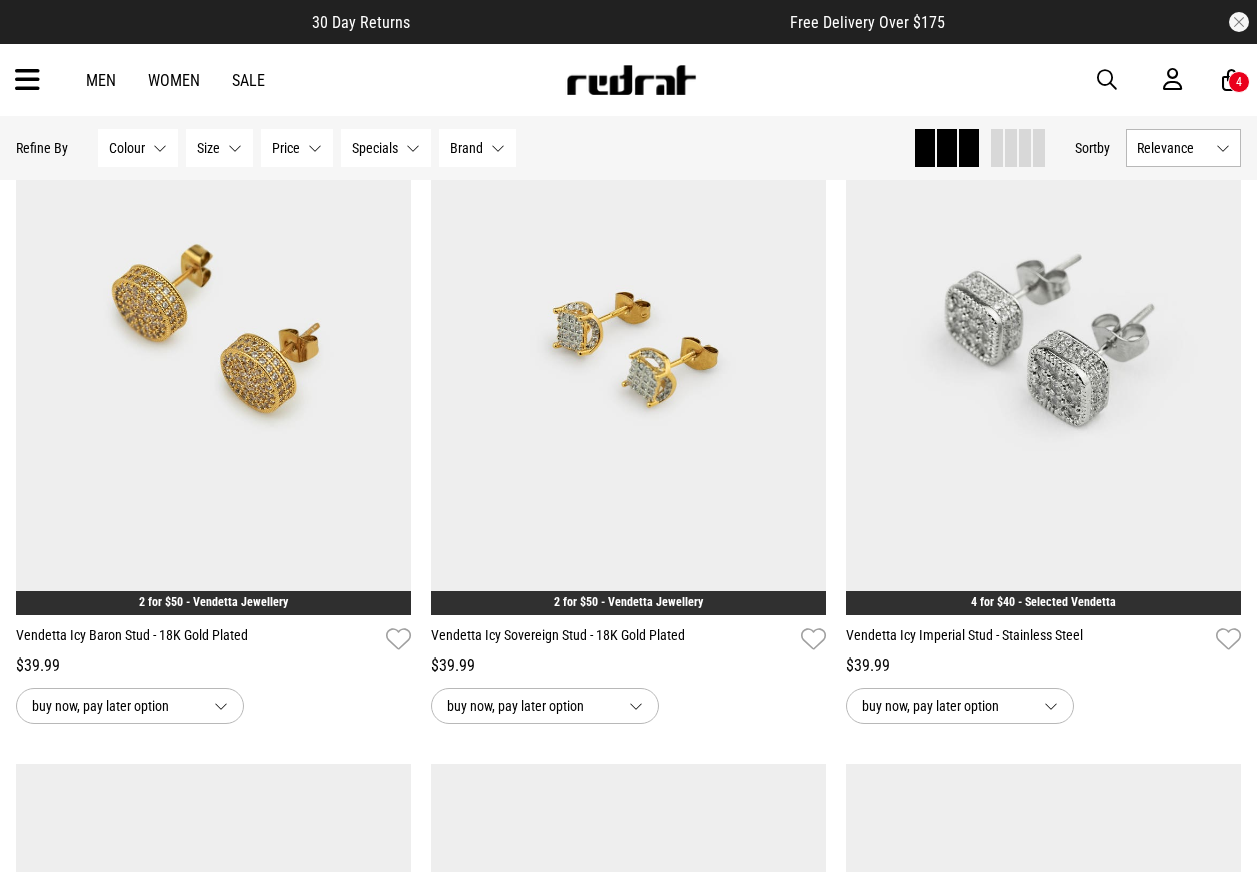click at bounding box center (1107, 80) 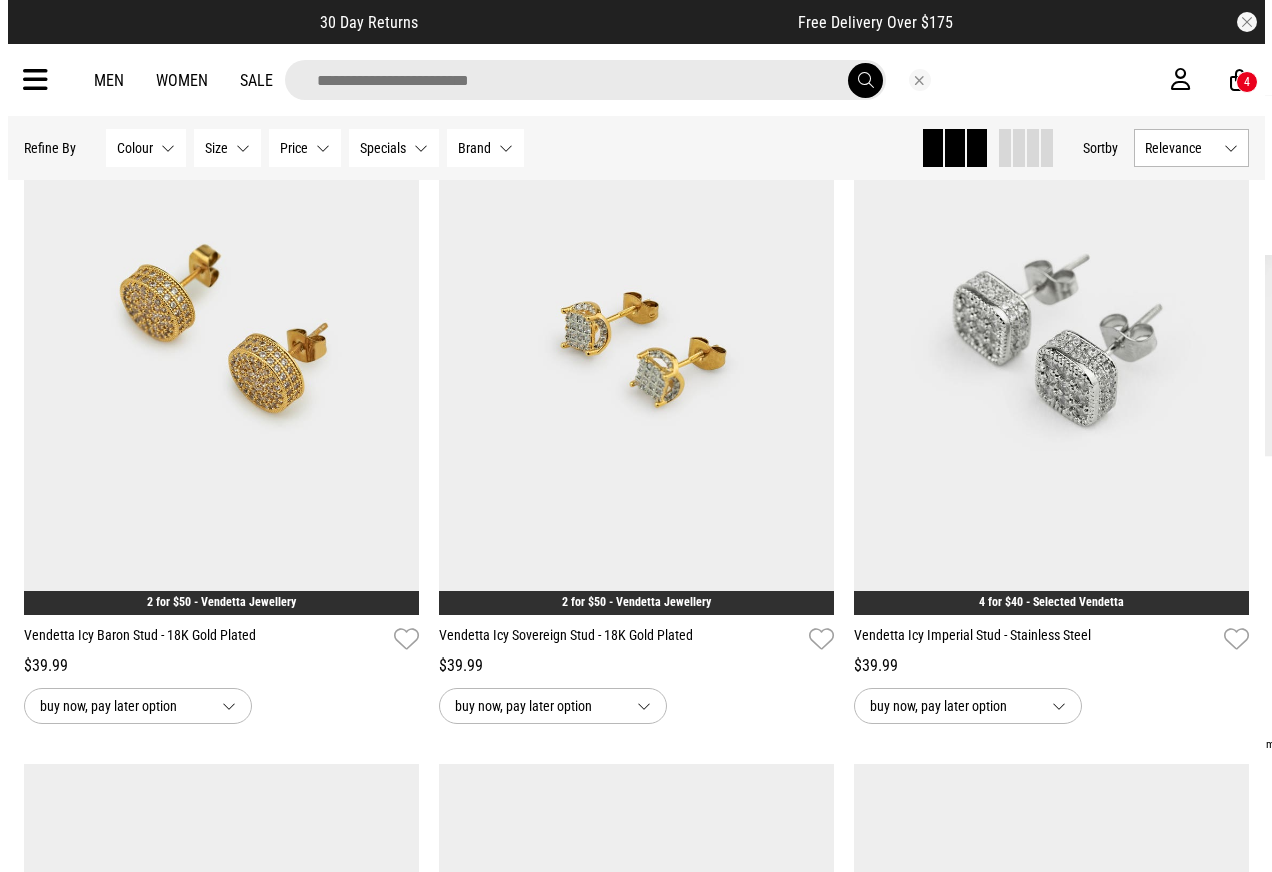 scroll, scrollTop: 0, scrollLeft: 0, axis: both 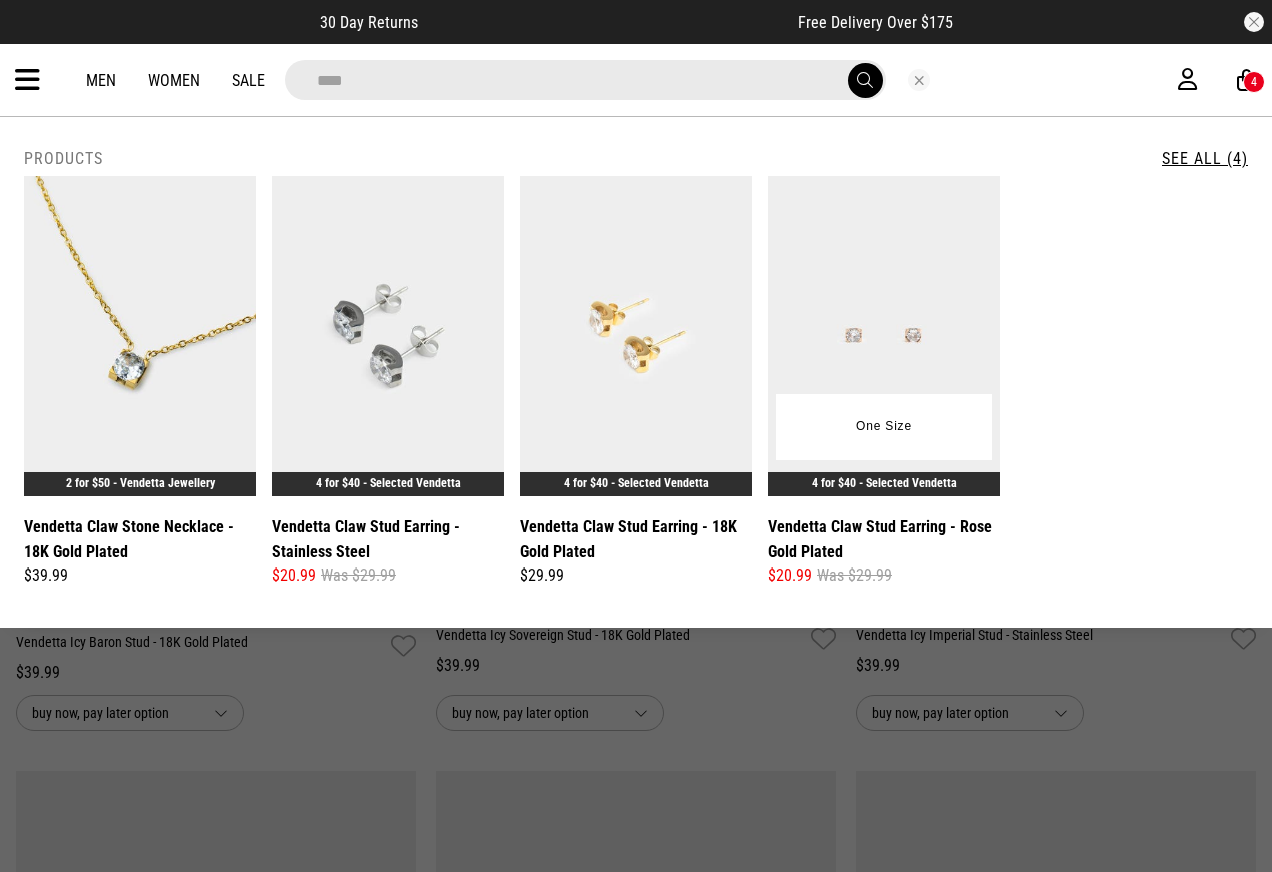 type on "****" 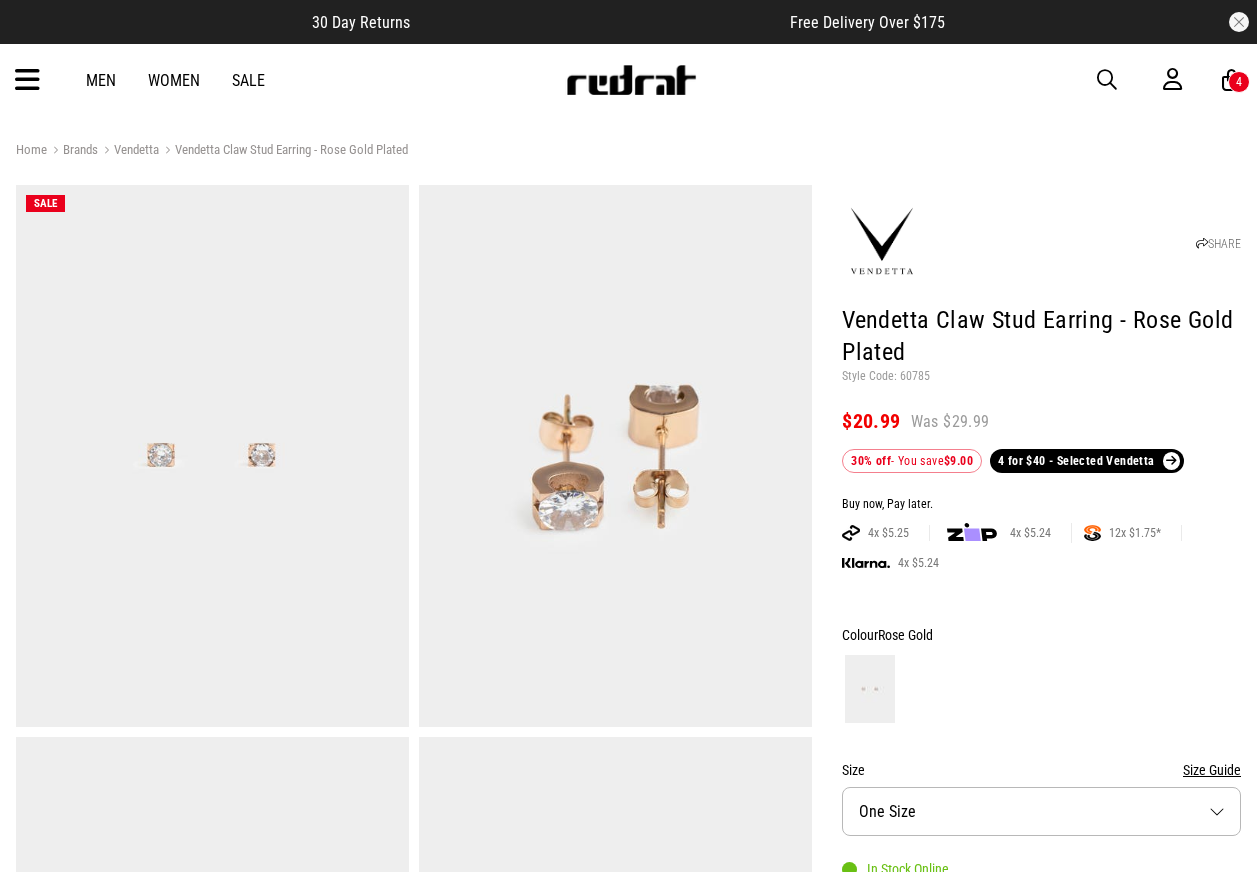 scroll, scrollTop: 0, scrollLeft: 0, axis: both 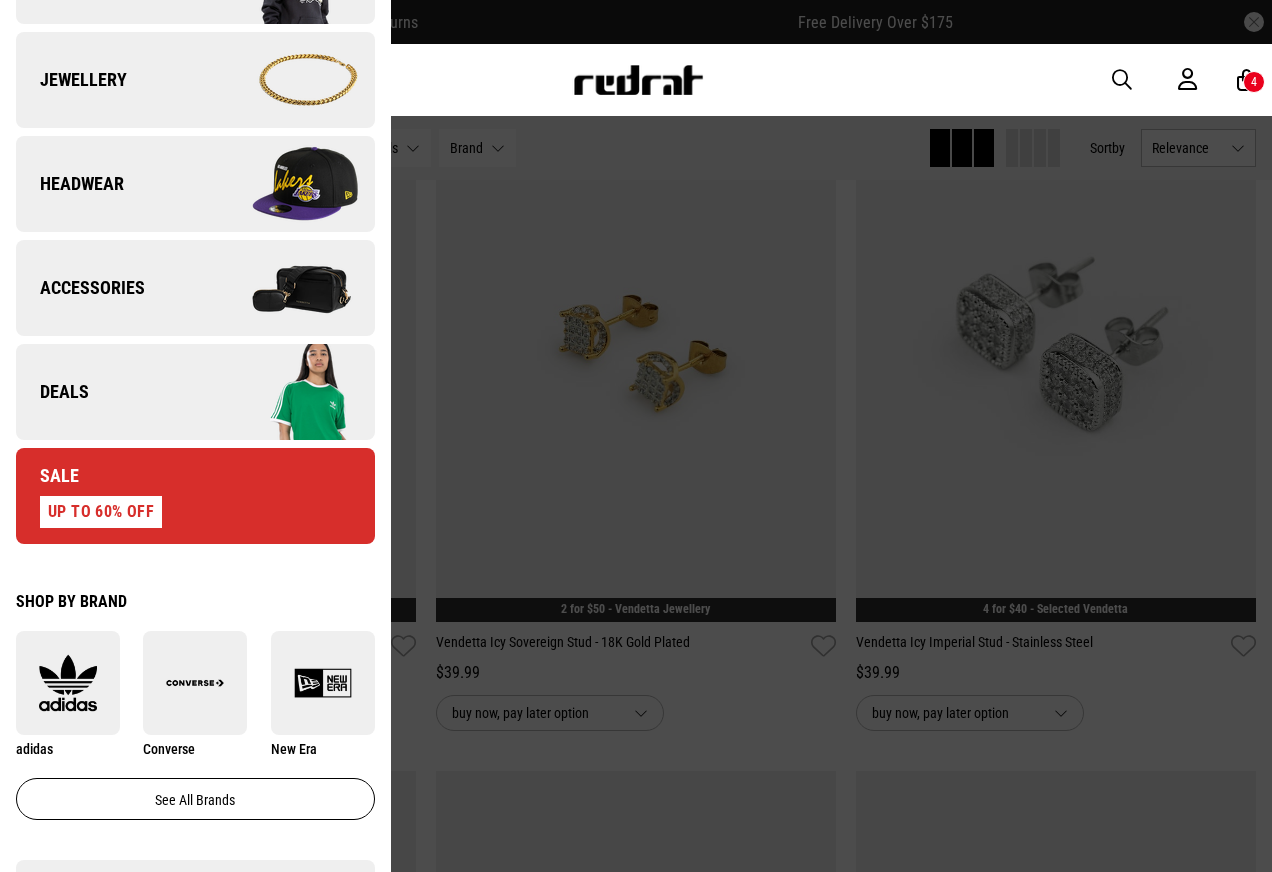 click at bounding box center [1122, 80] 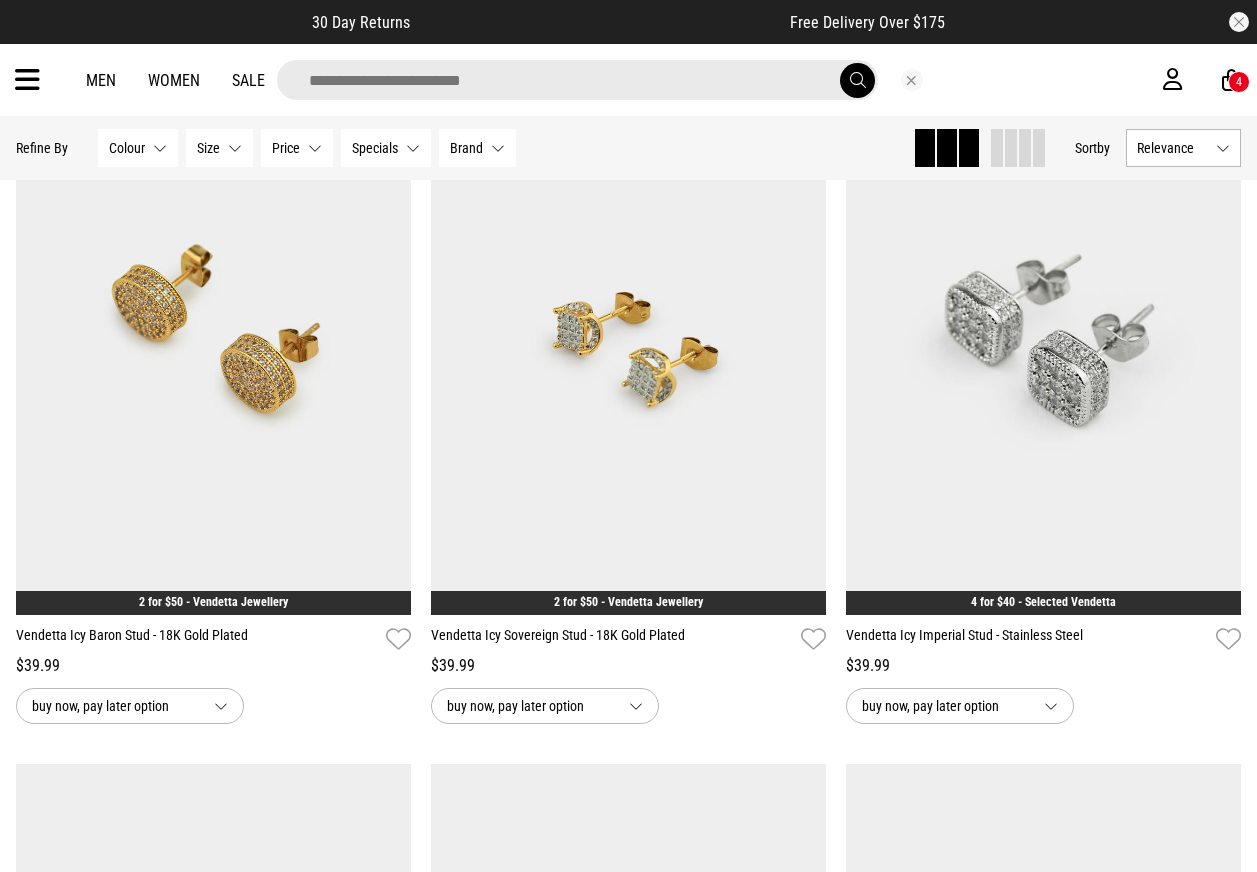 click at bounding box center (577, 80) 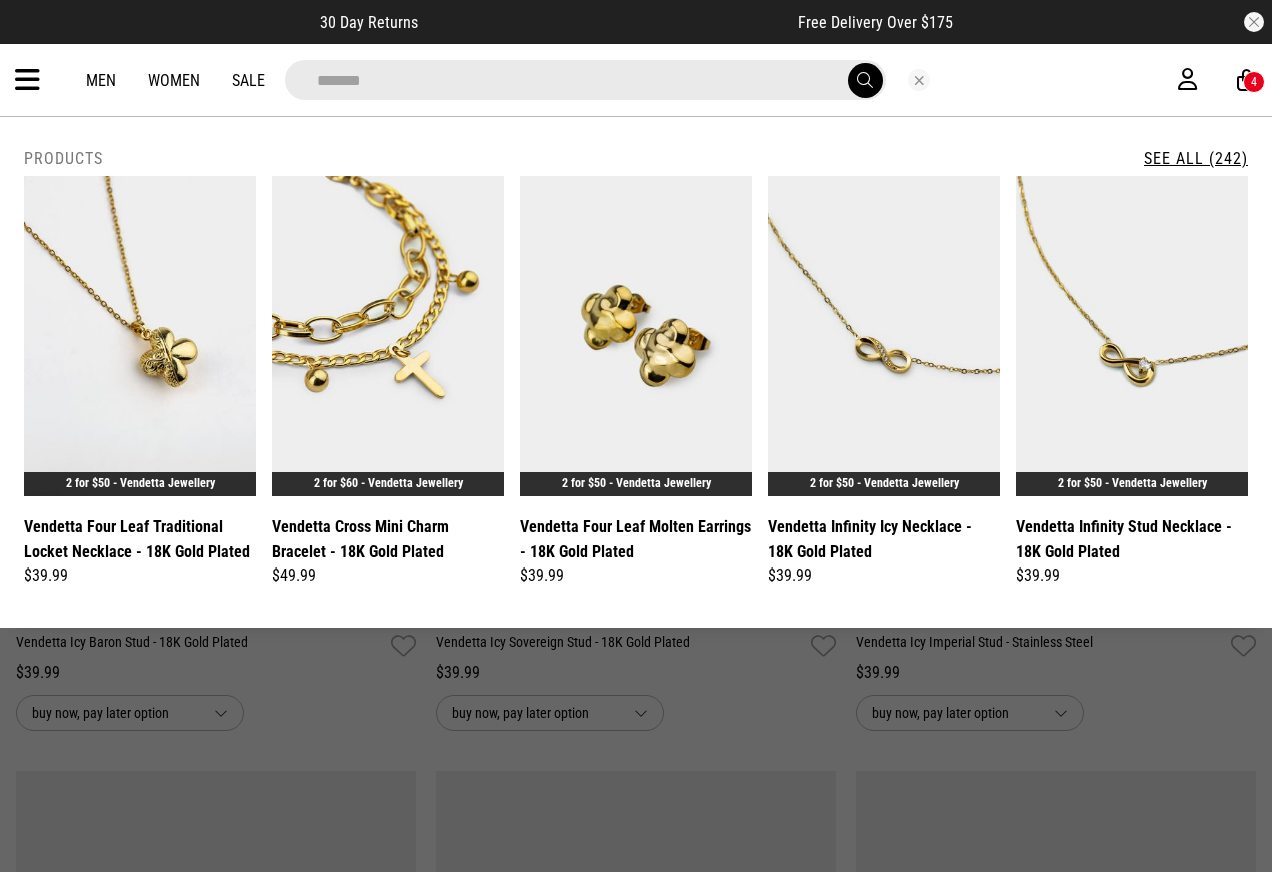 type on "*******" 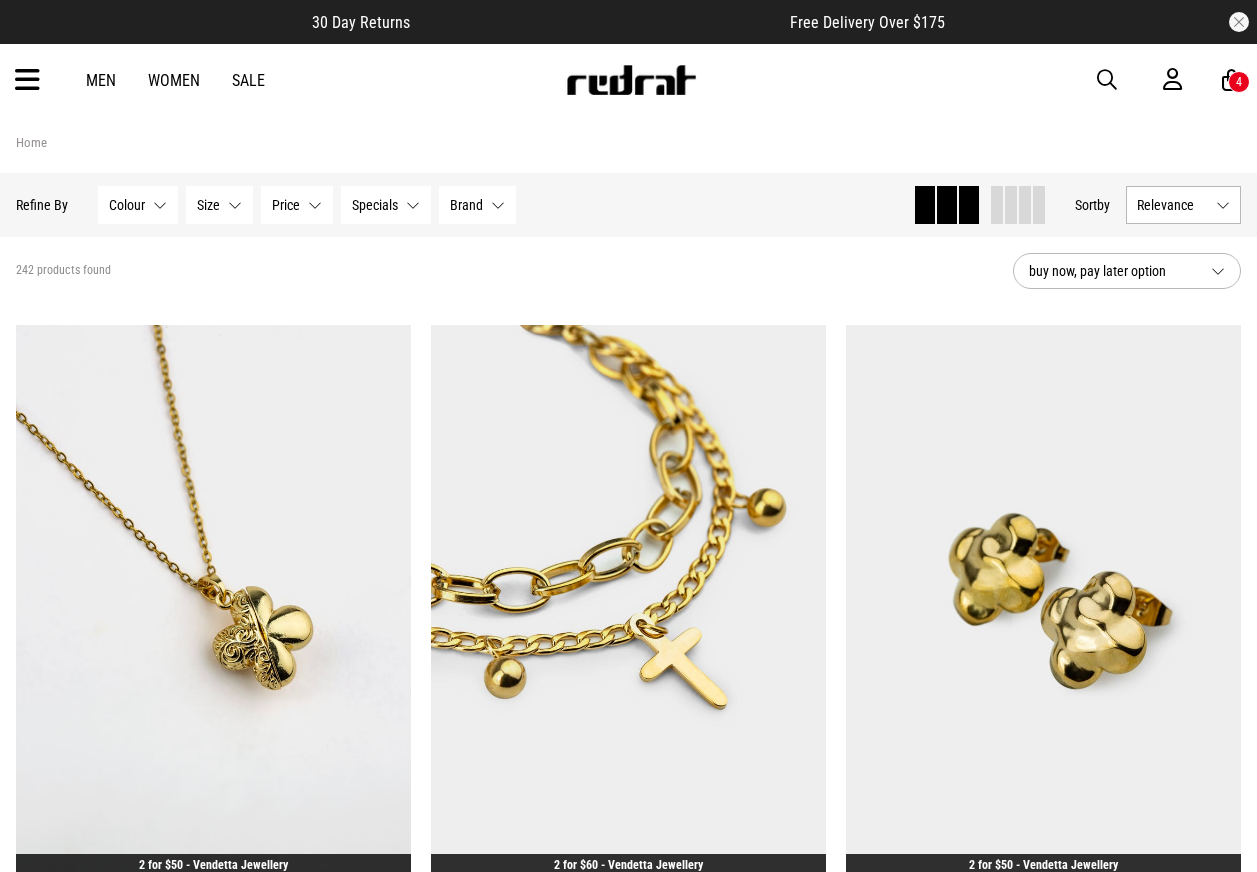 scroll, scrollTop: 0, scrollLeft: 0, axis: both 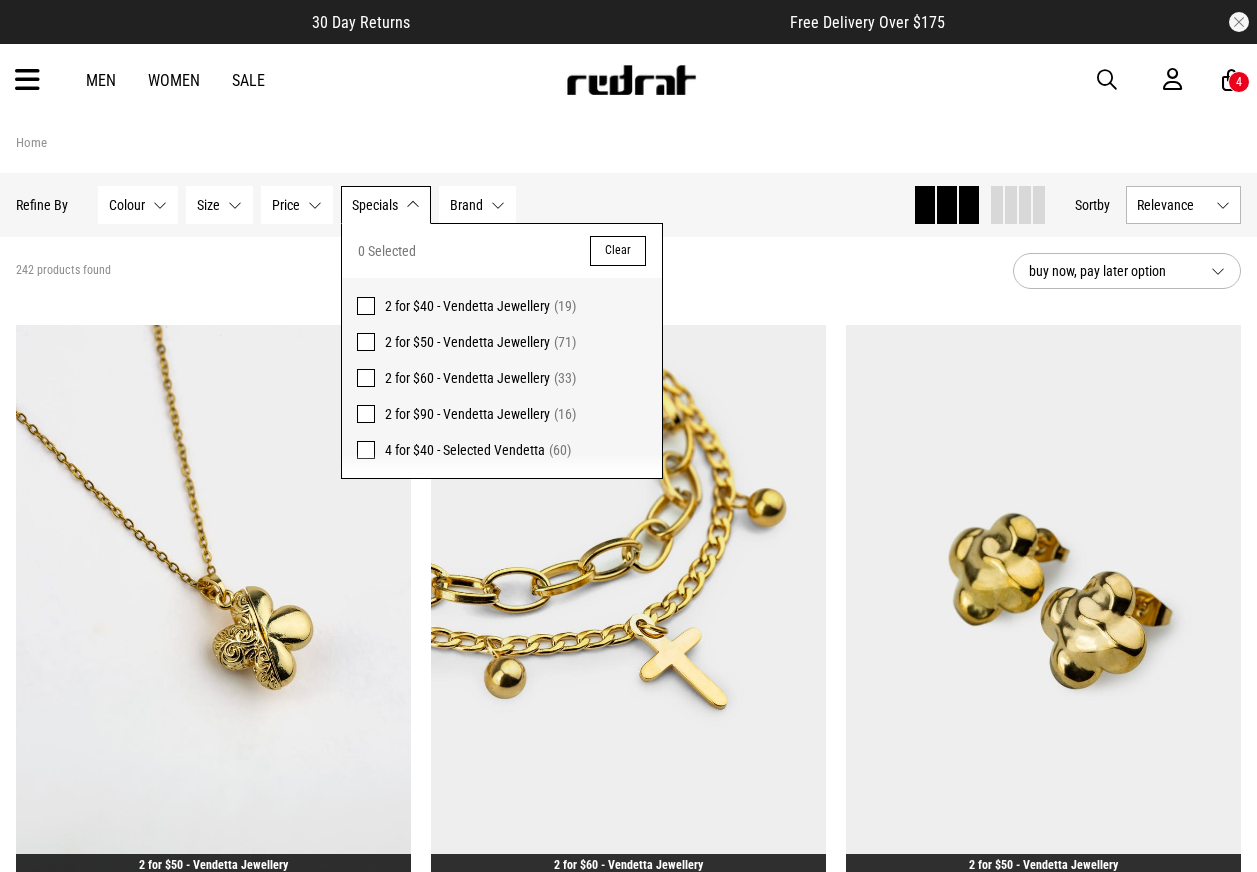 click on "Men   Women   Sale     Sign in     New       Back         Footwear       Back         Mens       Back         Womens       Back         Youth & Kids       Back         Jewellery       Back         Headwear       Back         Accessories       Back         Deals       Back         Sale   UP TO 60% OFF
Shop by Brand
adidas
Converse
New Era
See all brands     Gift Cards   Find a Store   Delivery   Returns & Exchanges   FAQ   Contact Us
Payment Options Only at Red Rat
Let's keep in touch
Back
4" at bounding box center (628, 80) 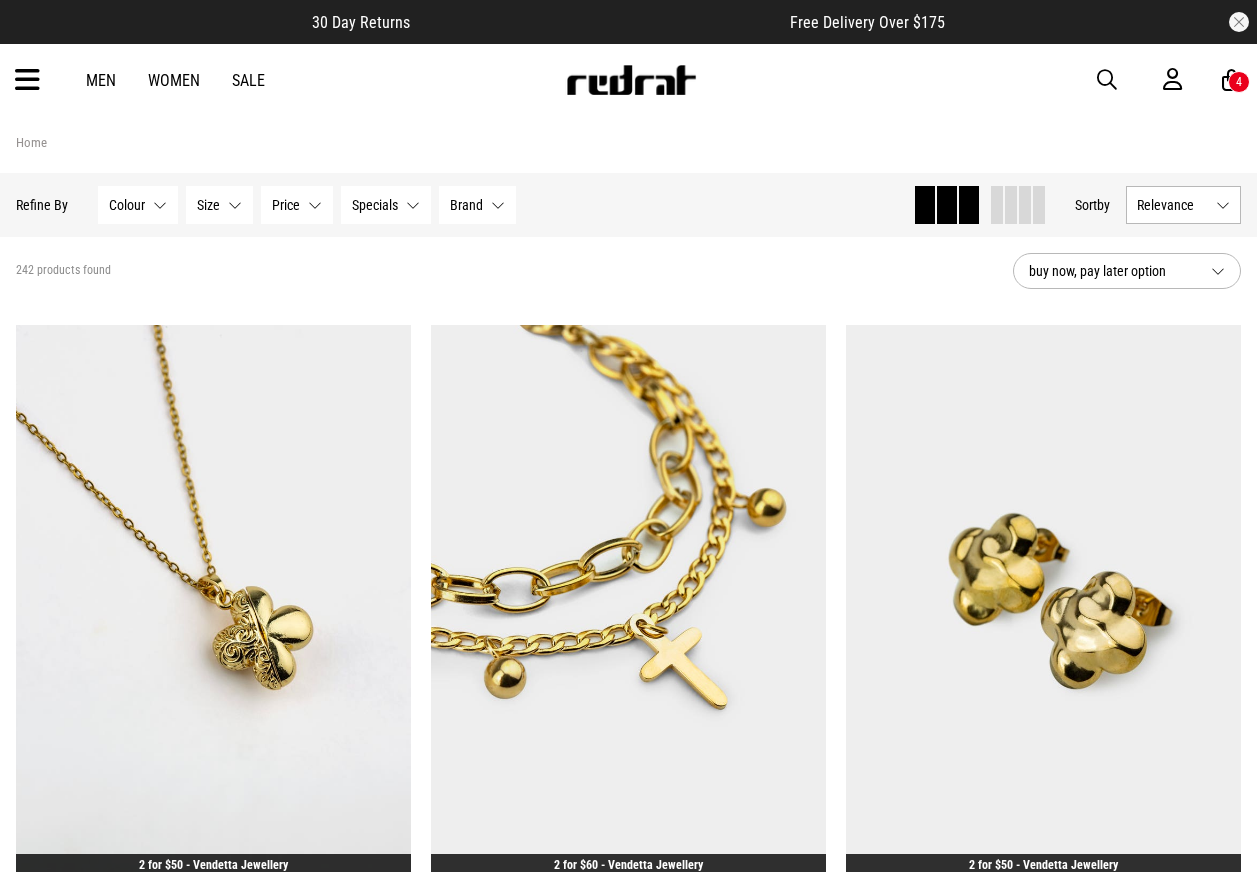 click at bounding box center [27, 80] 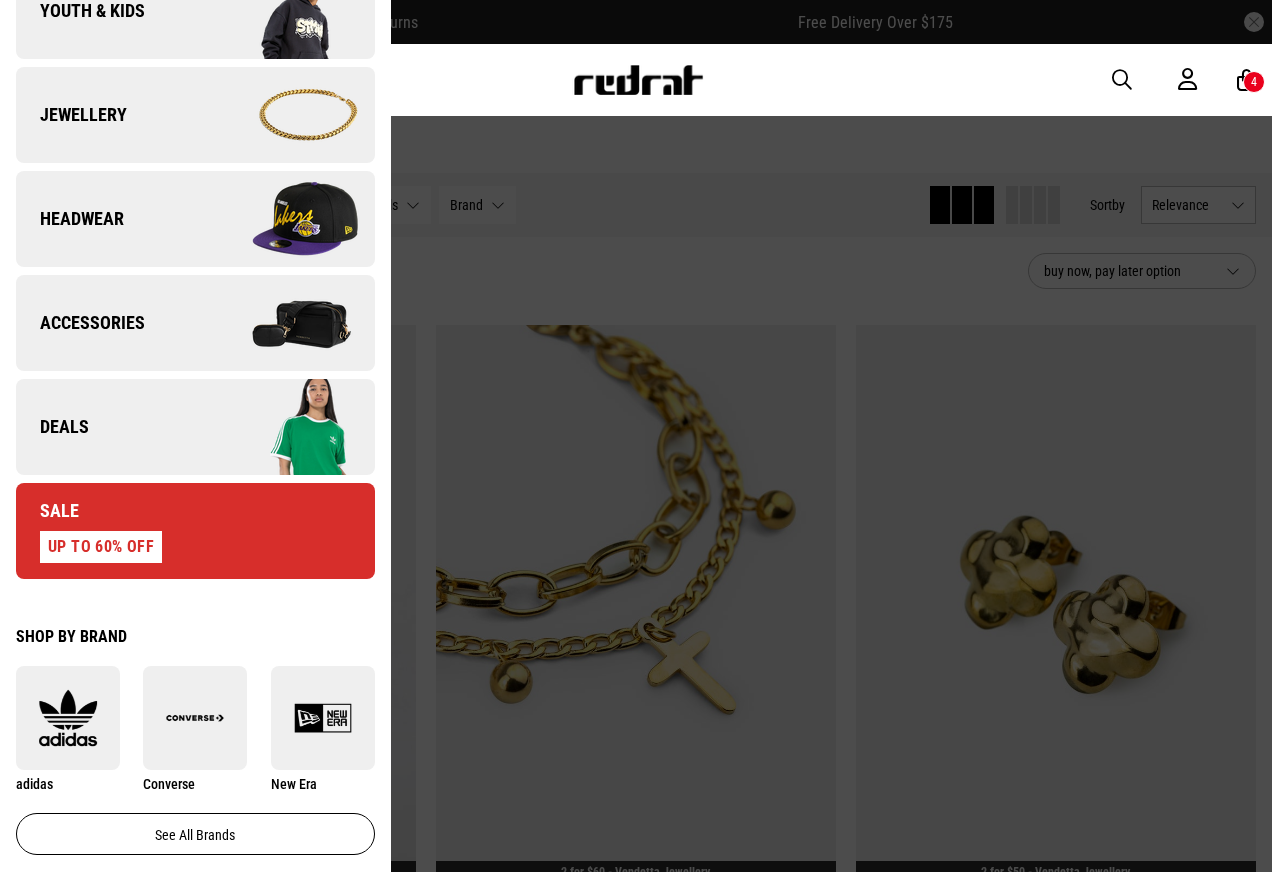 scroll, scrollTop: 600, scrollLeft: 0, axis: vertical 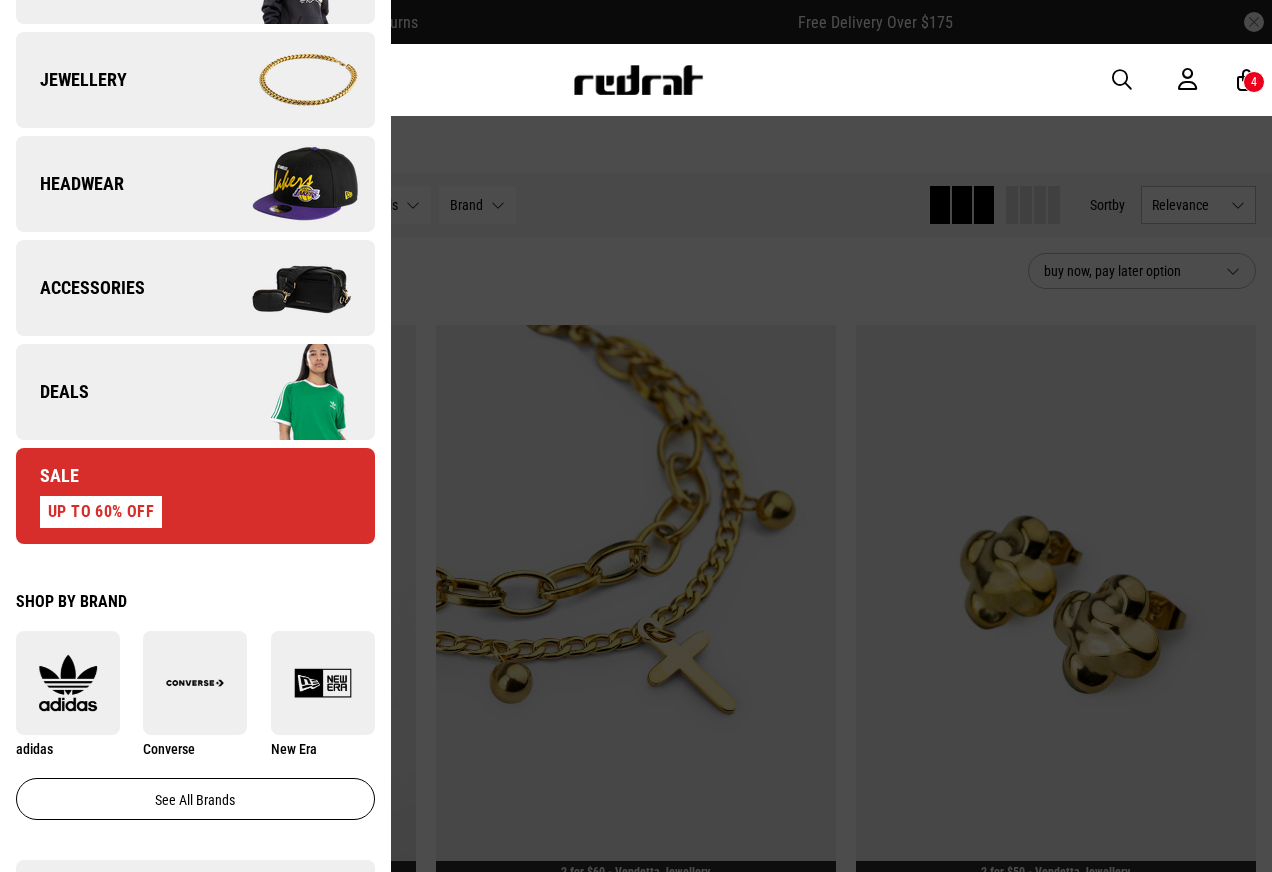 click on "Sale   UP TO 60% OFF" at bounding box center [195, 496] 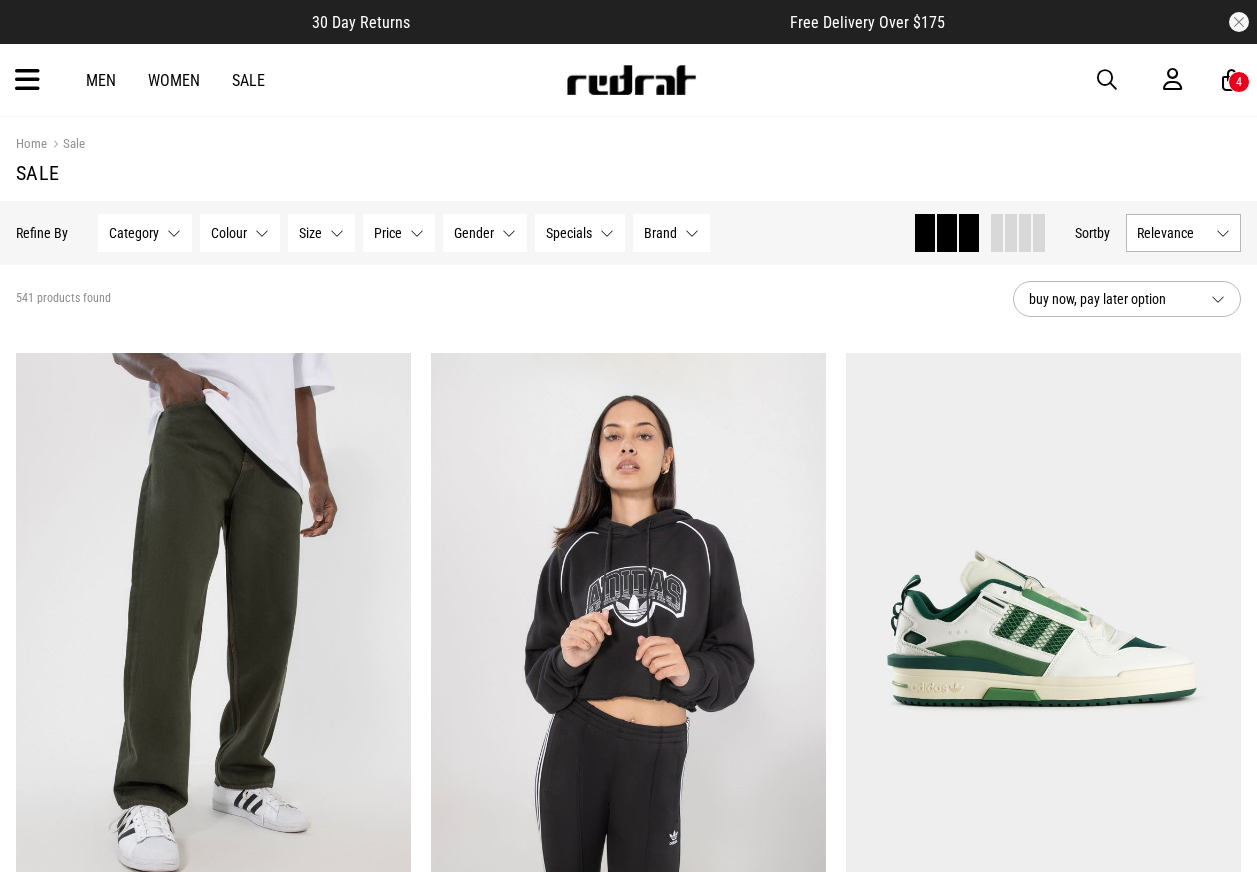 scroll, scrollTop: 0, scrollLeft: 0, axis: both 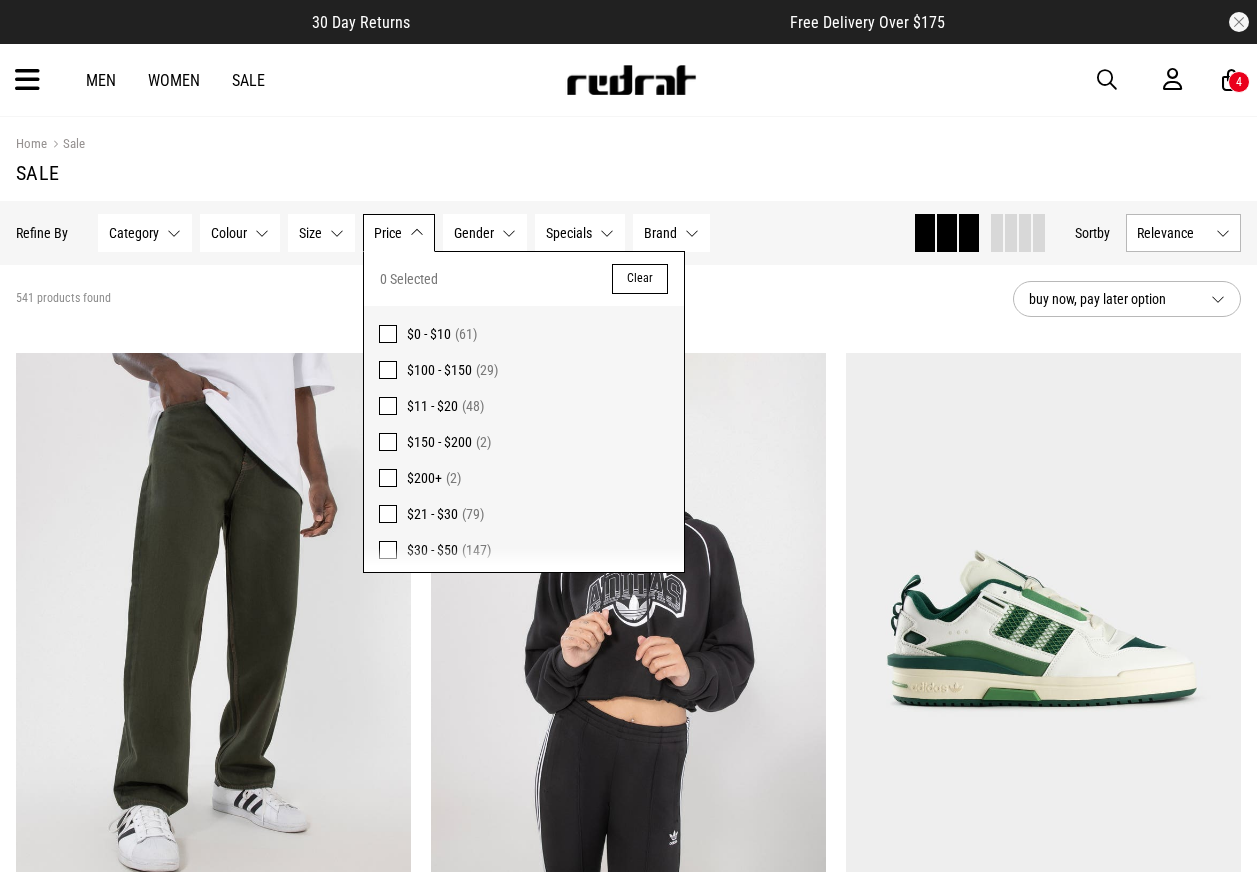 click on "Price  None selected" at bounding box center [399, 233] 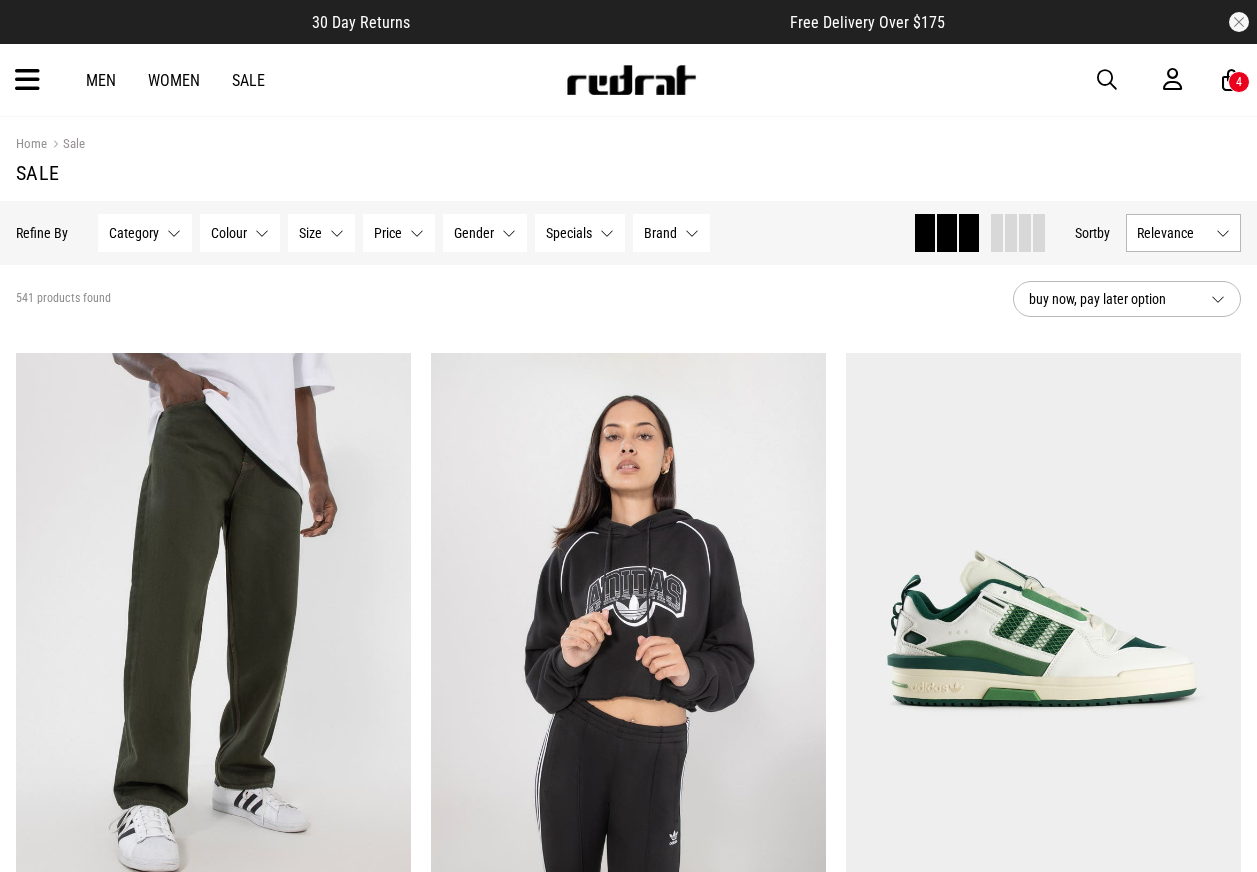 click on "Category  None selected" at bounding box center [145, 233] 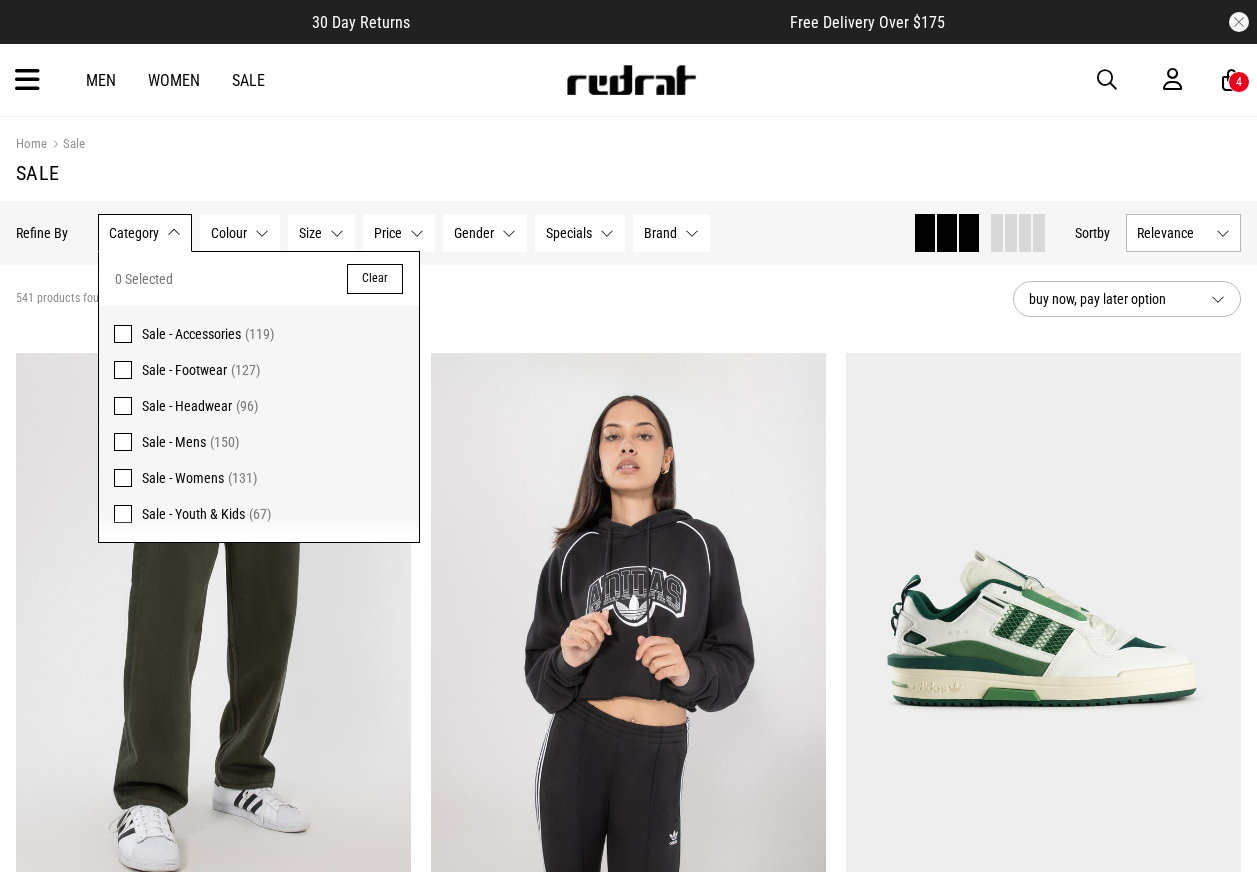 drag, startPoint x: 136, startPoint y: 325, endPoint x: 182, endPoint y: 318, distance: 46.52956 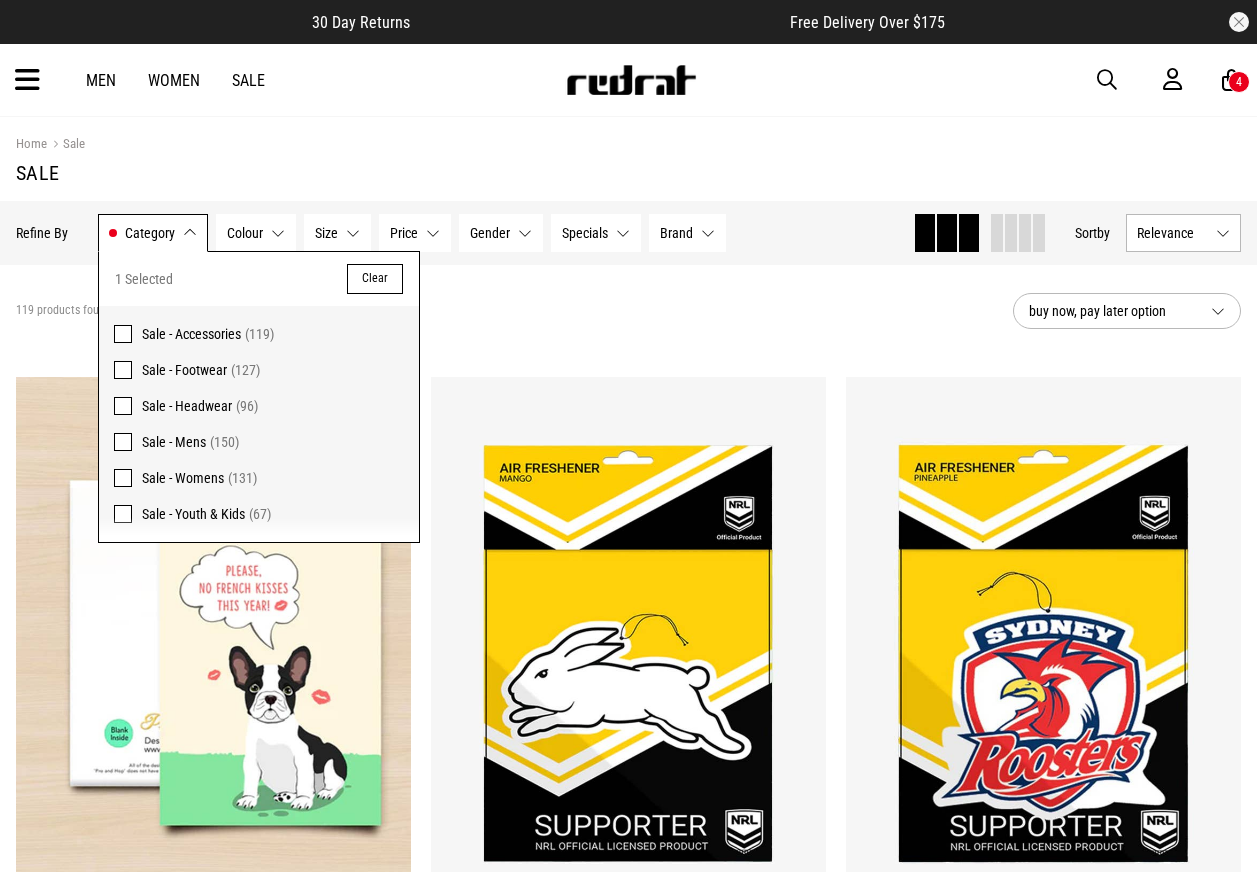 click on "Sale" at bounding box center (628, 173) 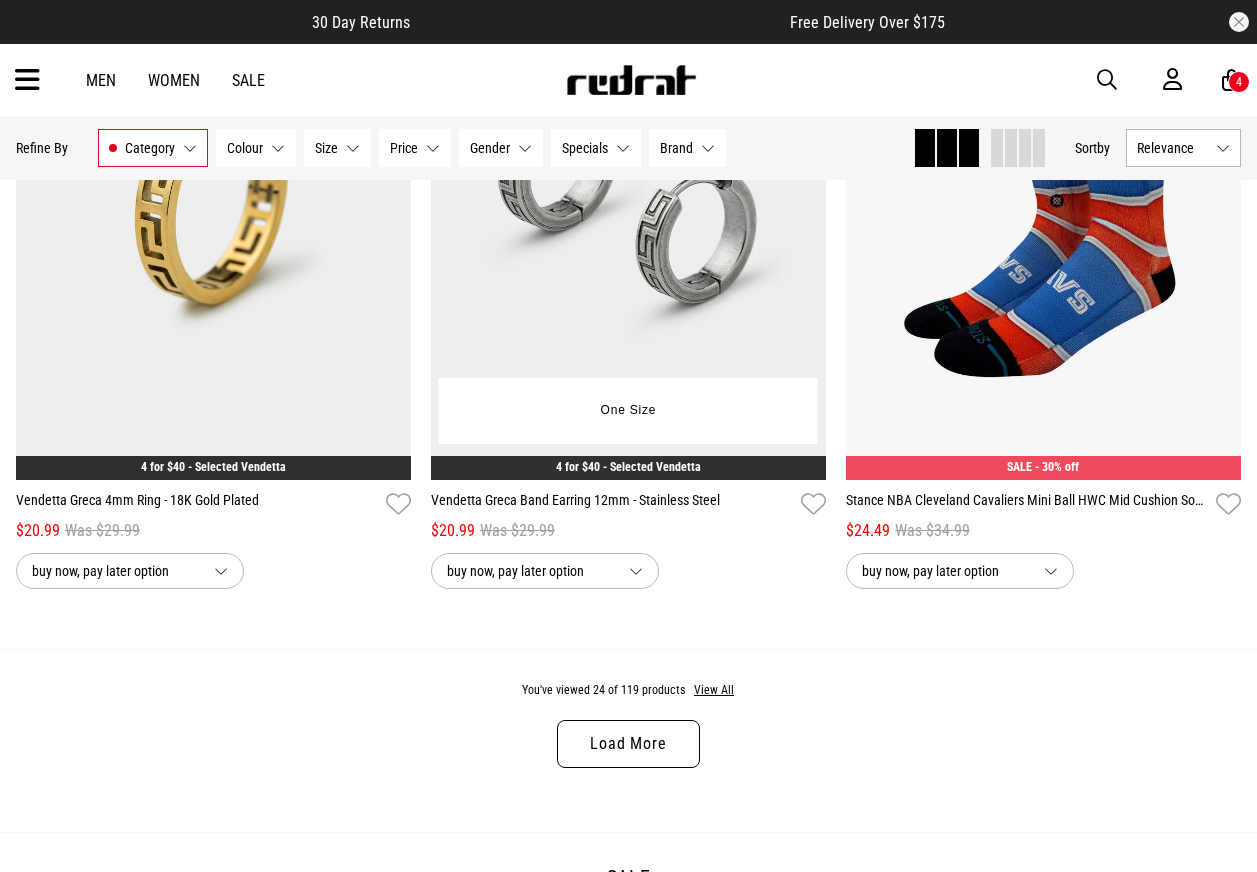 scroll, scrollTop: 5400, scrollLeft: 0, axis: vertical 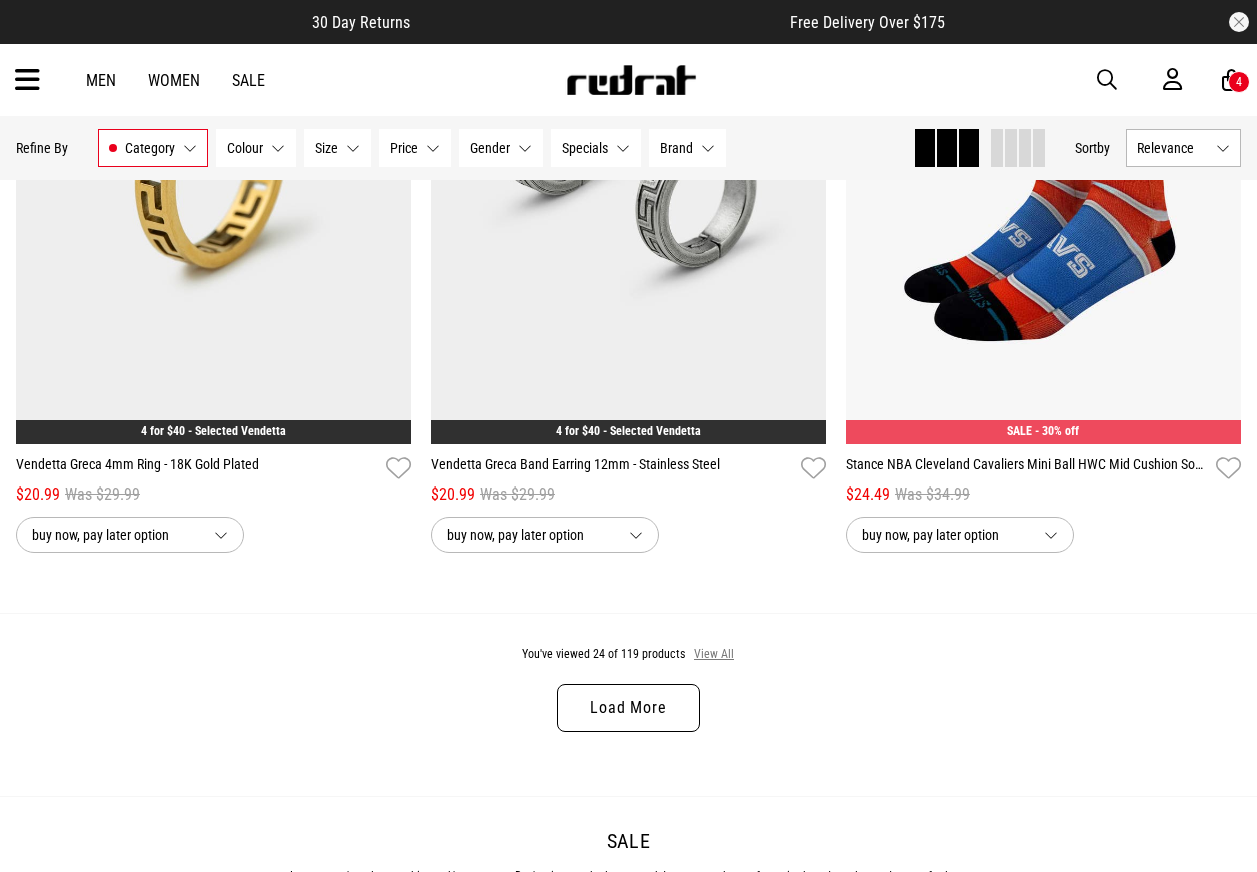 click on "View All" at bounding box center (714, 655) 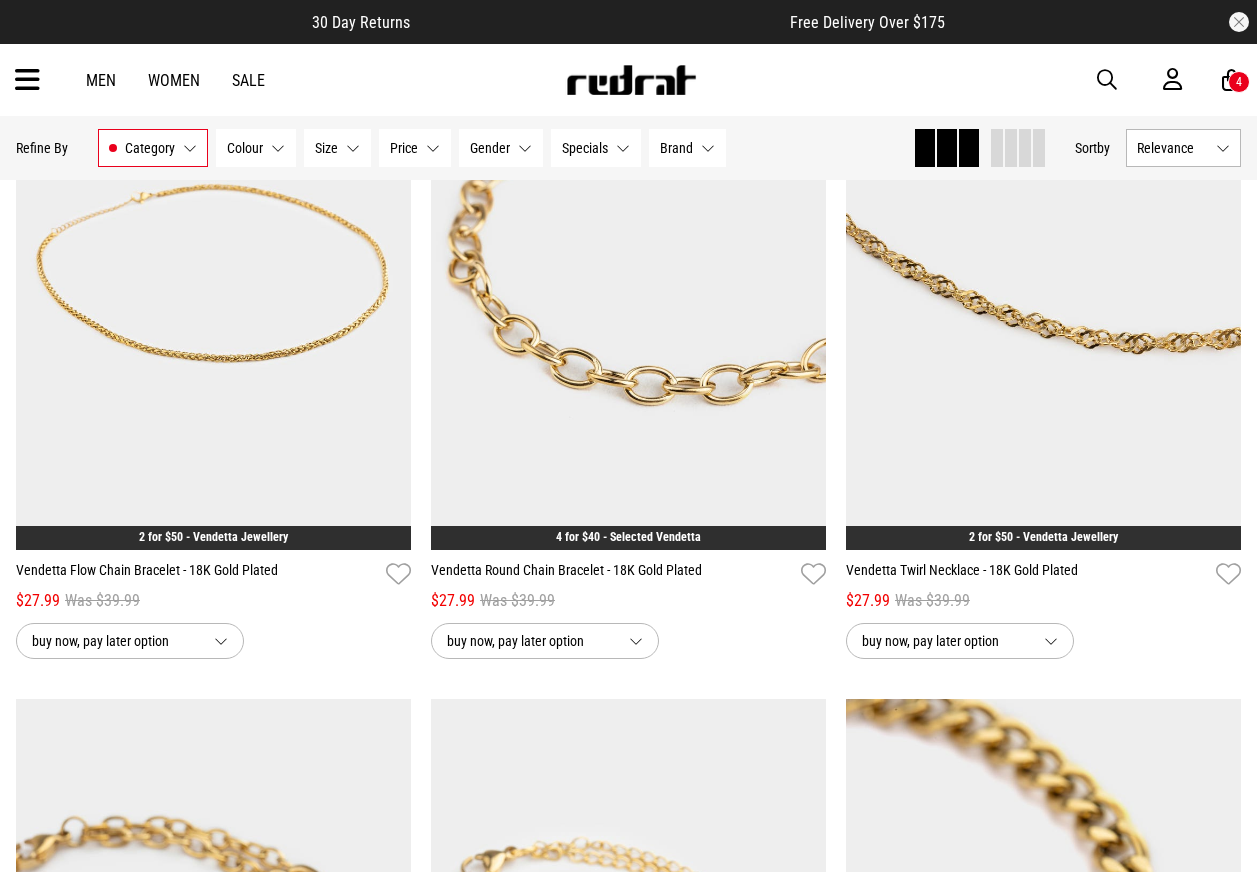 scroll, scrollTop: 8000, scrollLeft: 0, axis: vertical 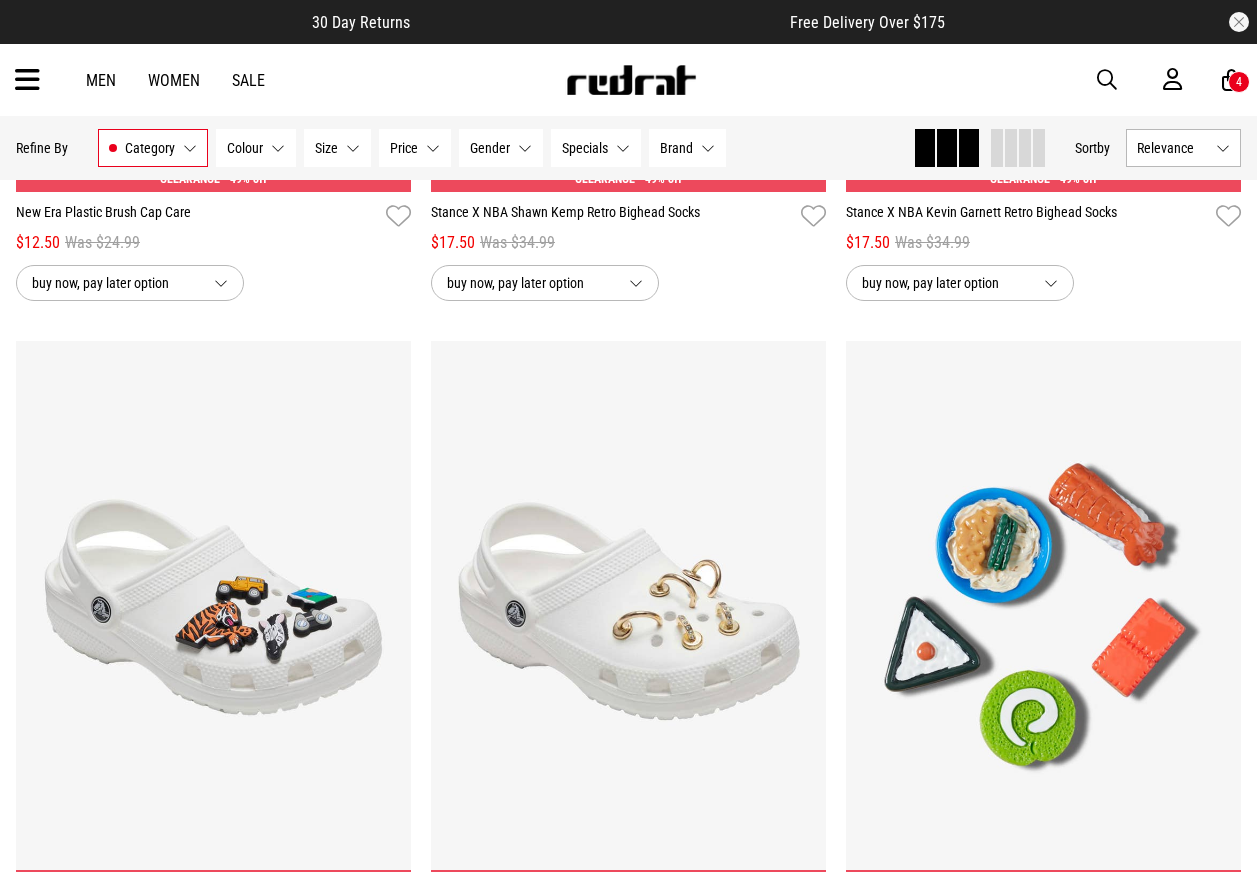 click at bounding box center (1107, 80) 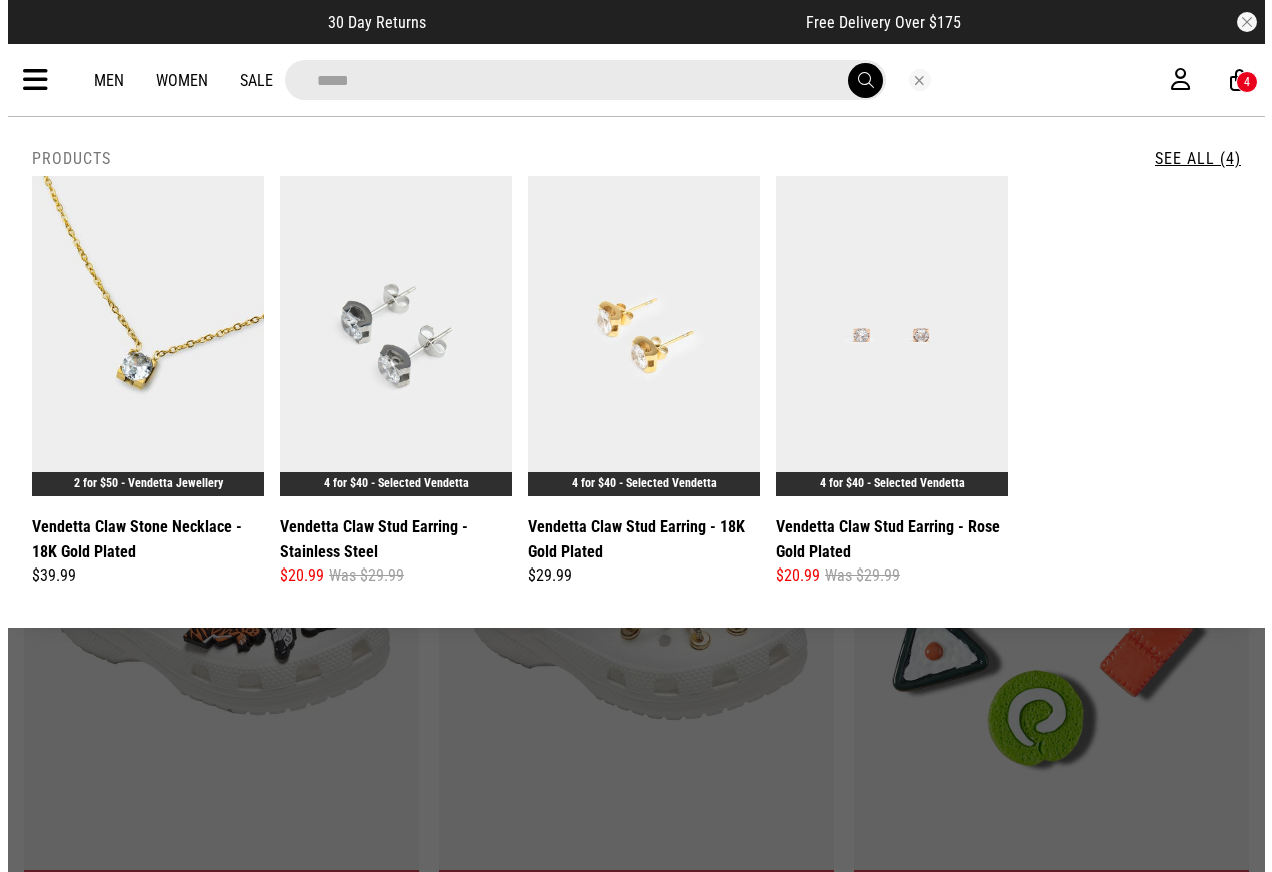 scroll, scrollTop: 22723, scrollLeft: 0, axis: vertical 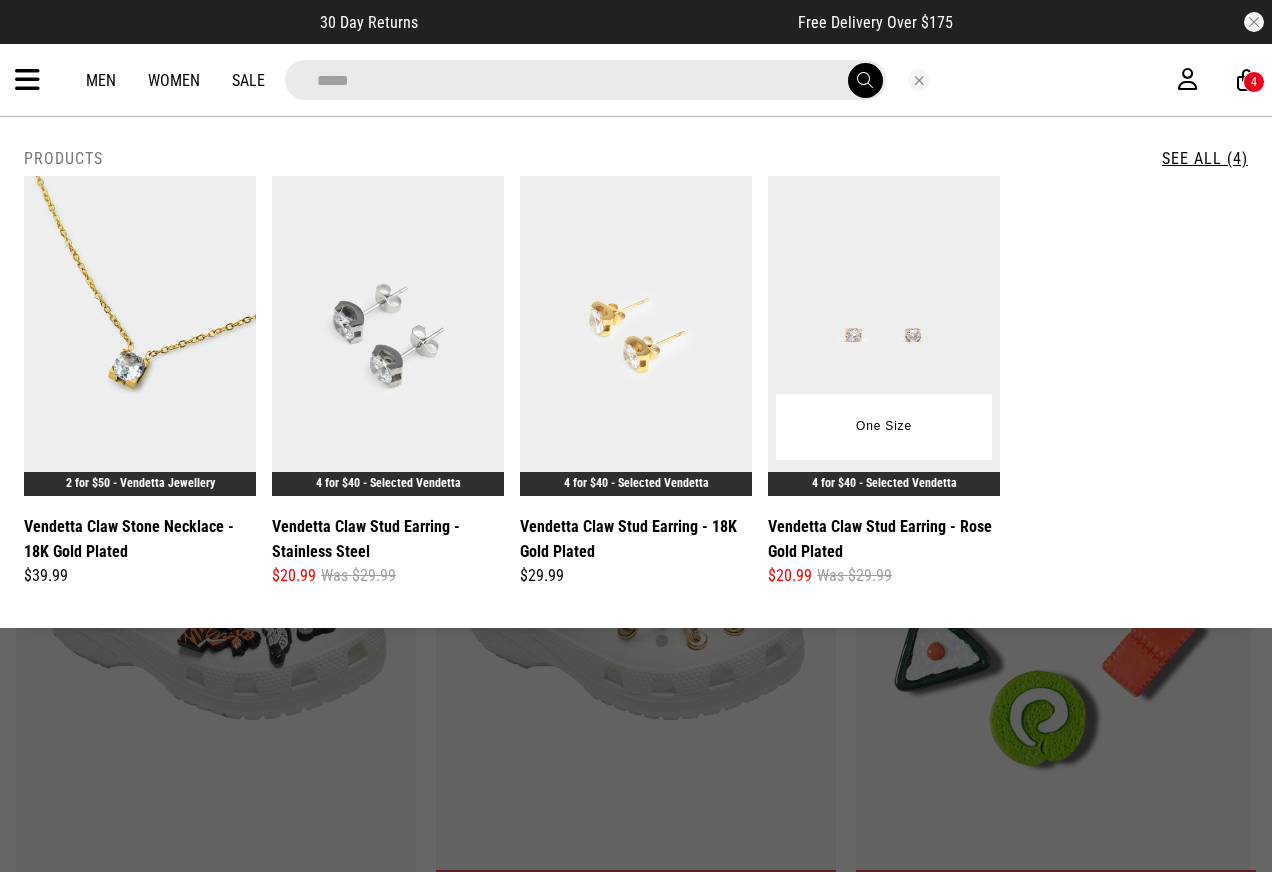 type on "****" 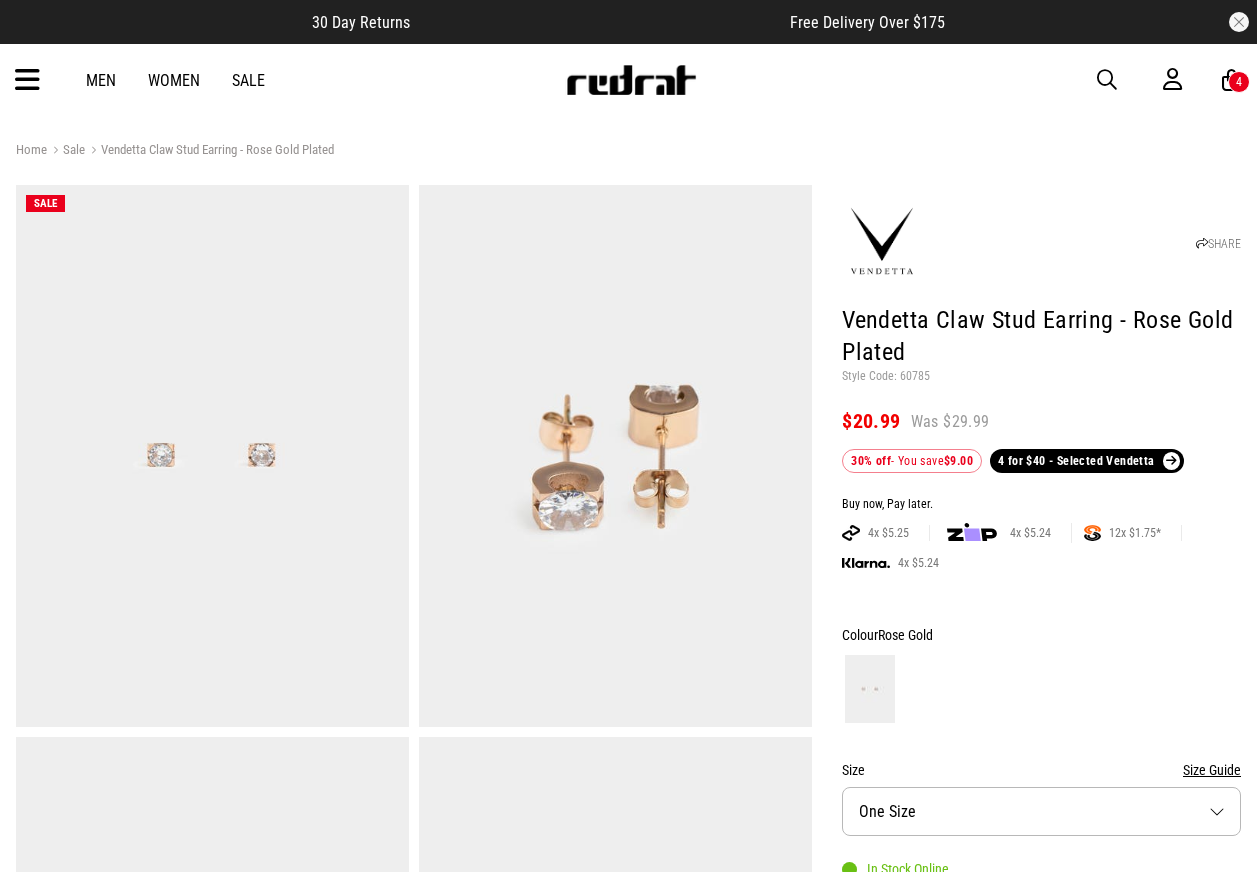 scroll, scrollTop: 0, scrollLeft: 0, axis: both 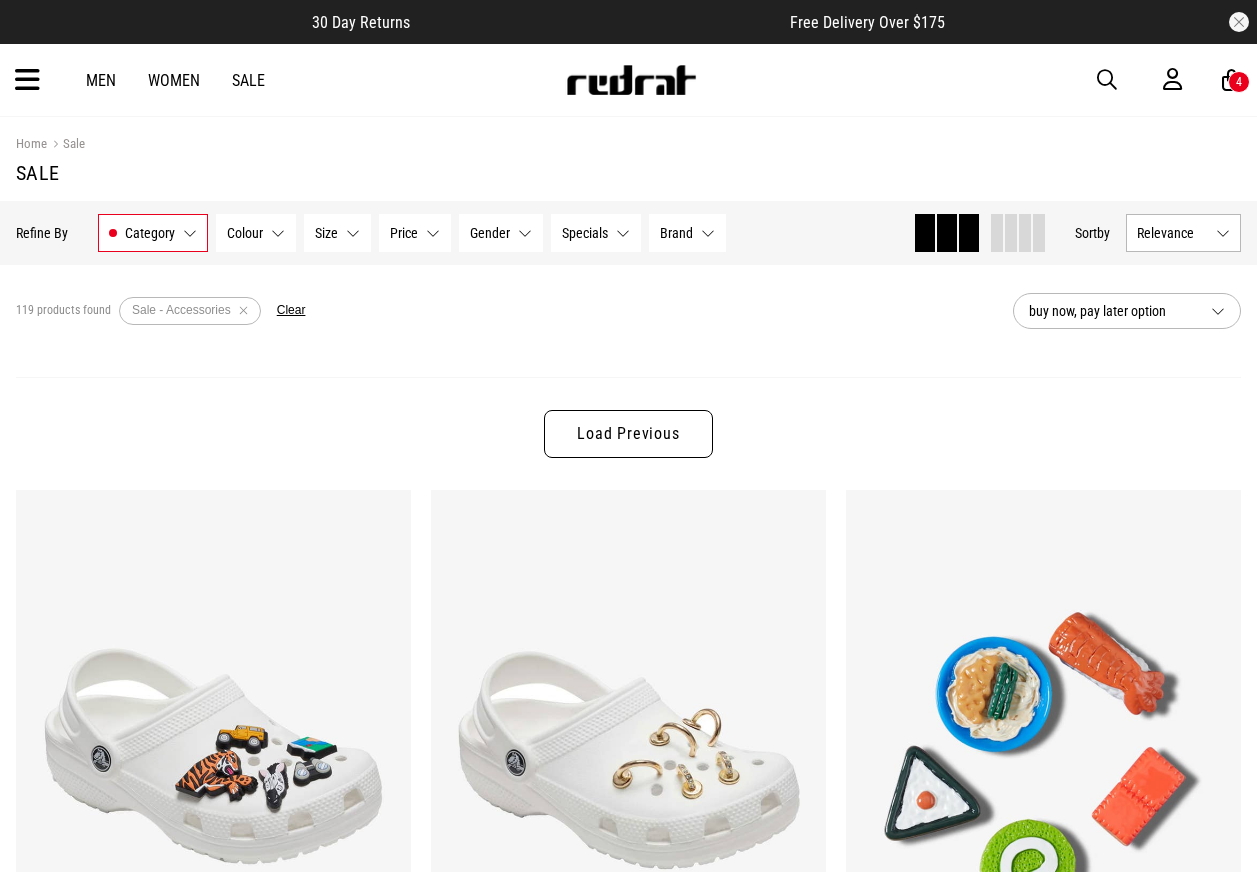 click at bounding box center (1107, 80) 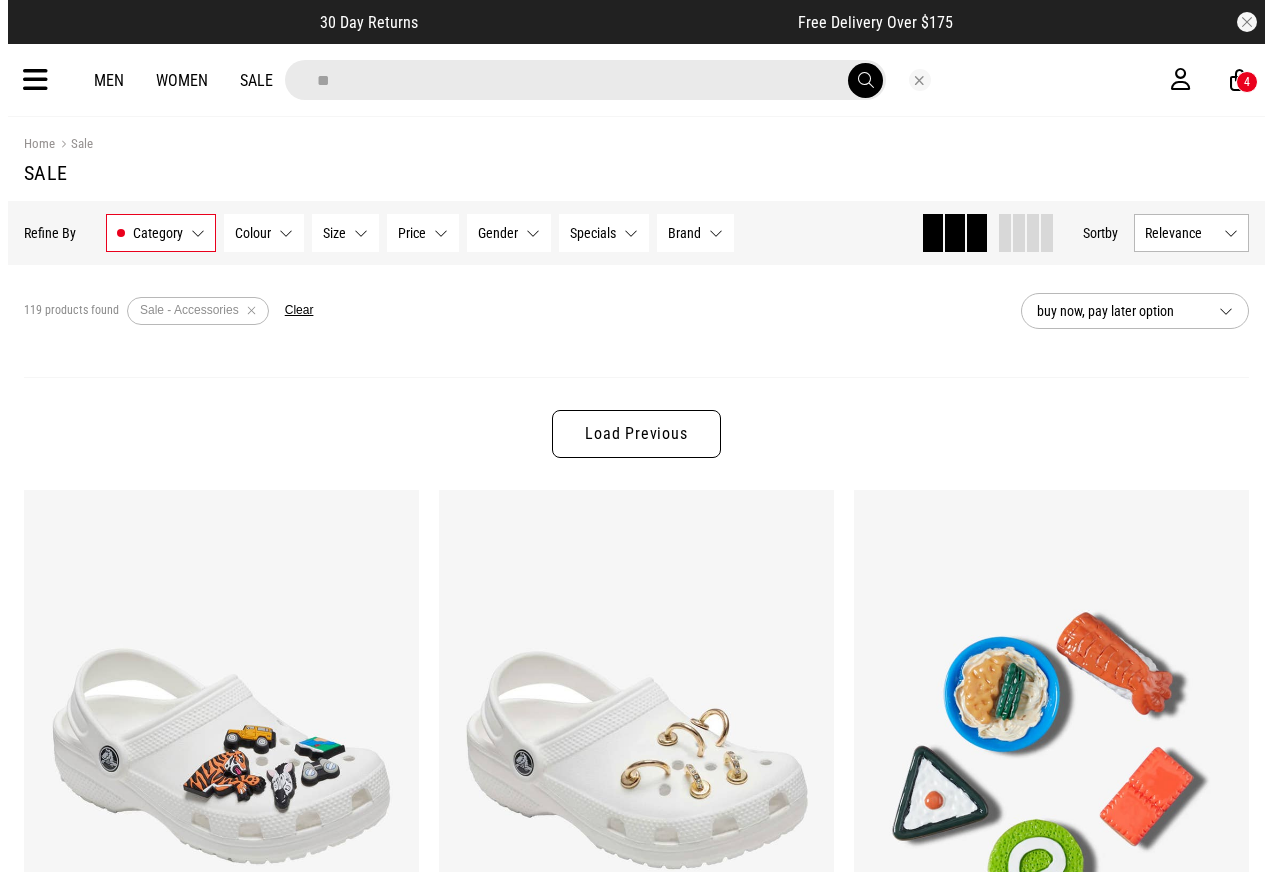 scroll, scrollTop: 0, scrollLeft: 0, axis: both 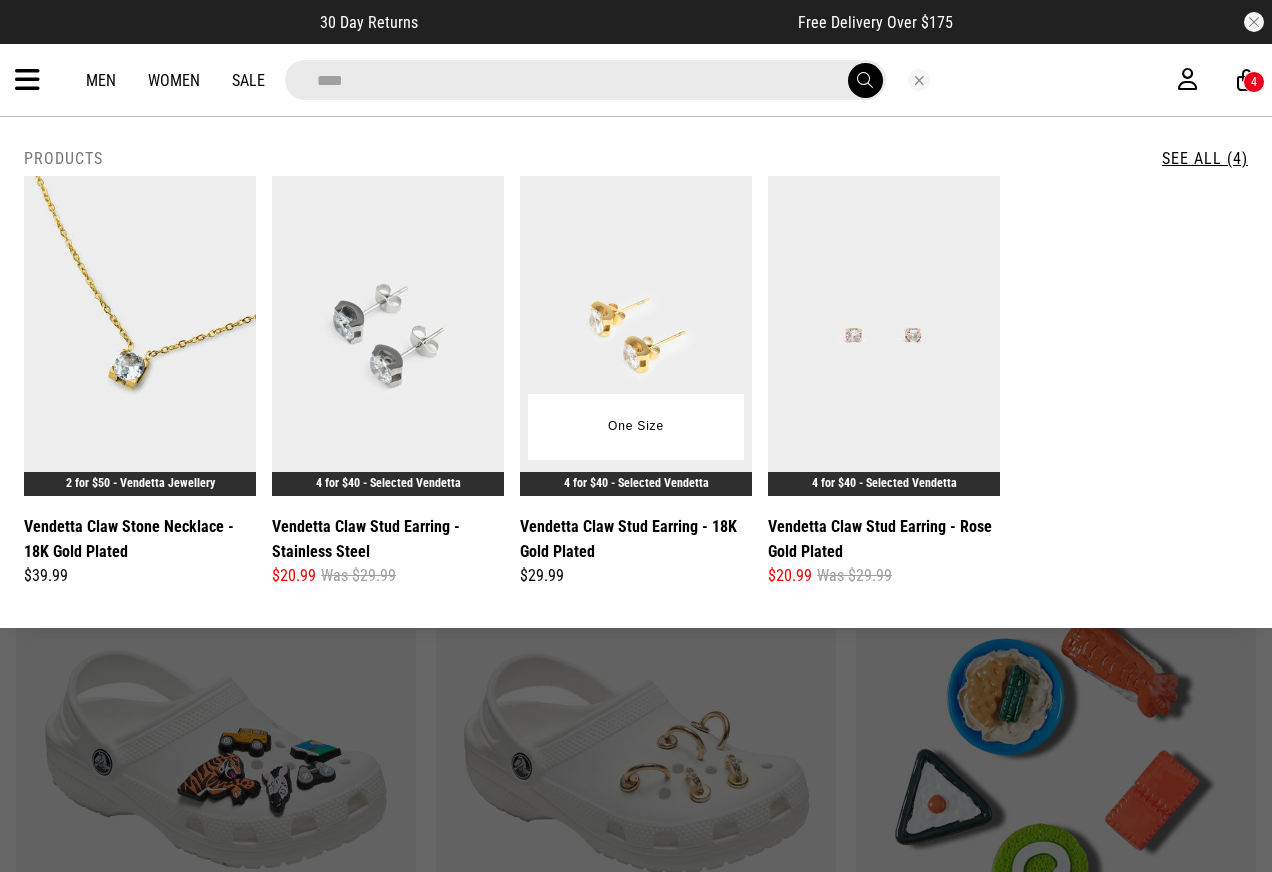 type on "****" 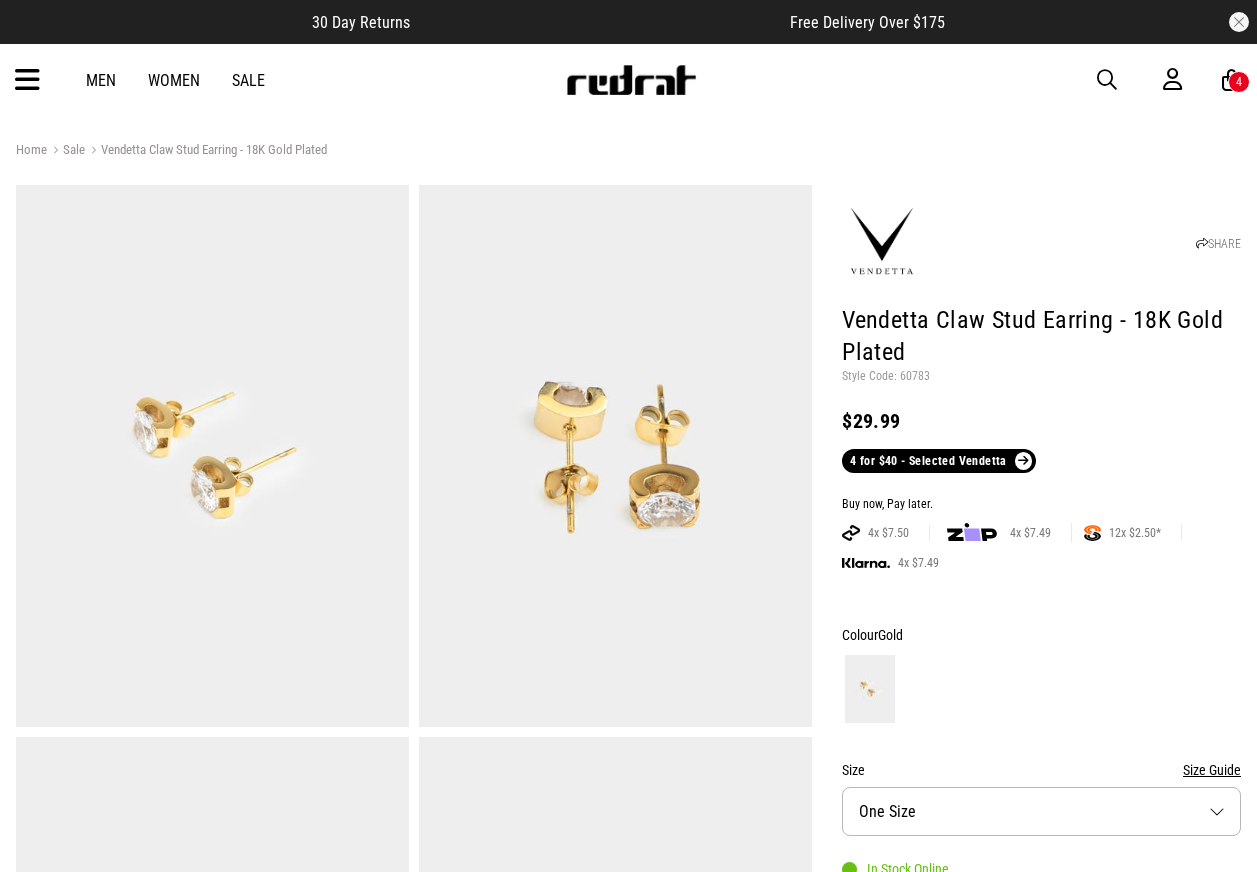 scroll, scrollTop: 0, scrollLeft: 0, axis: both 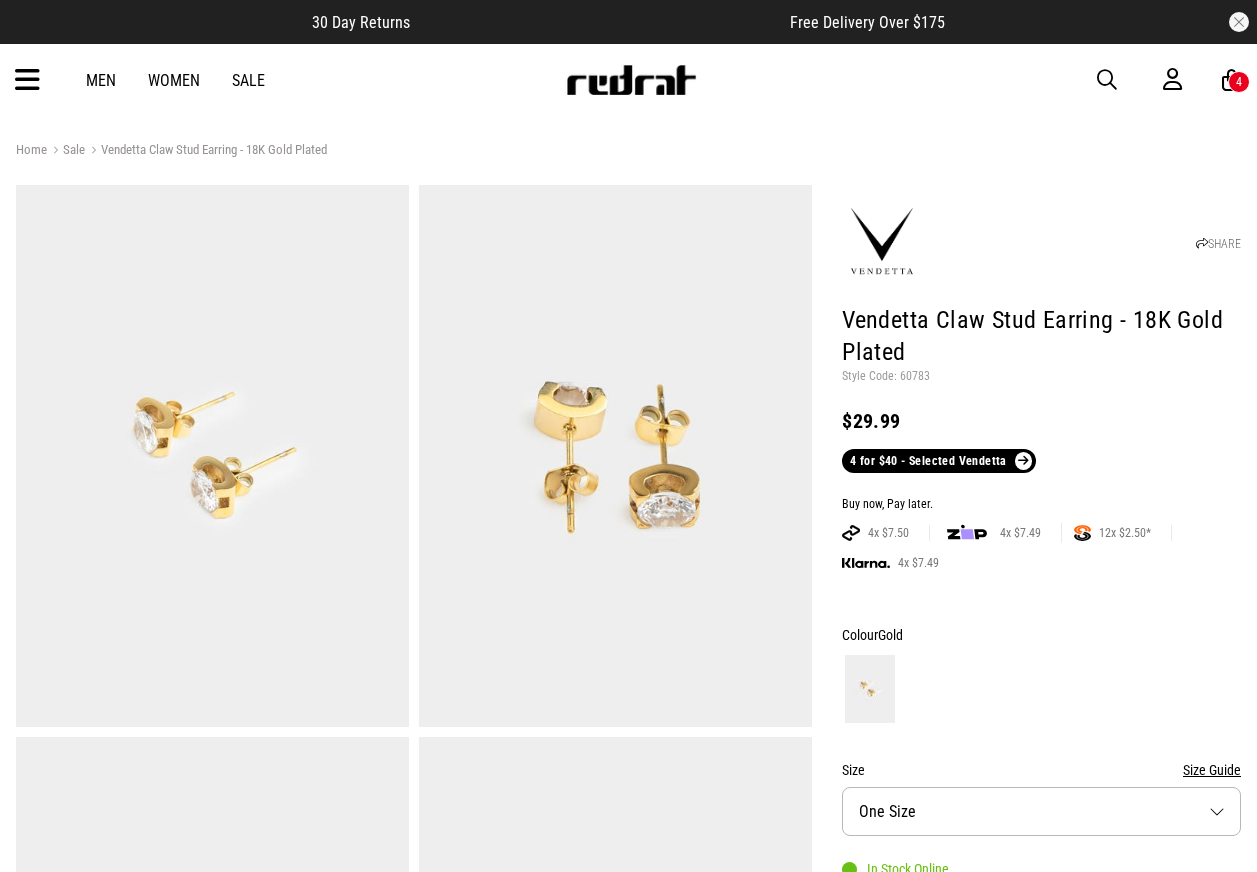 click at bounding box center [1107, 80] 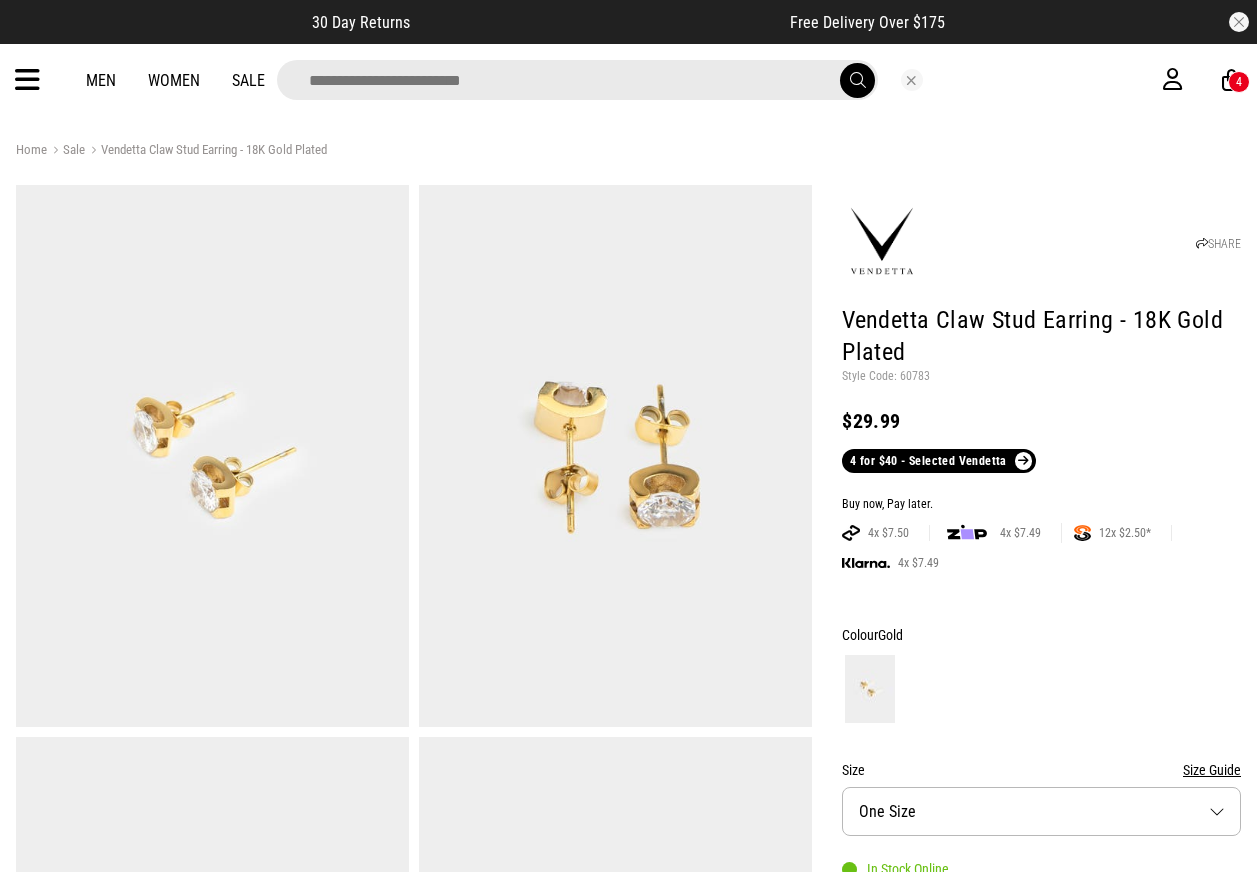 click at bounding box center (577, 80) 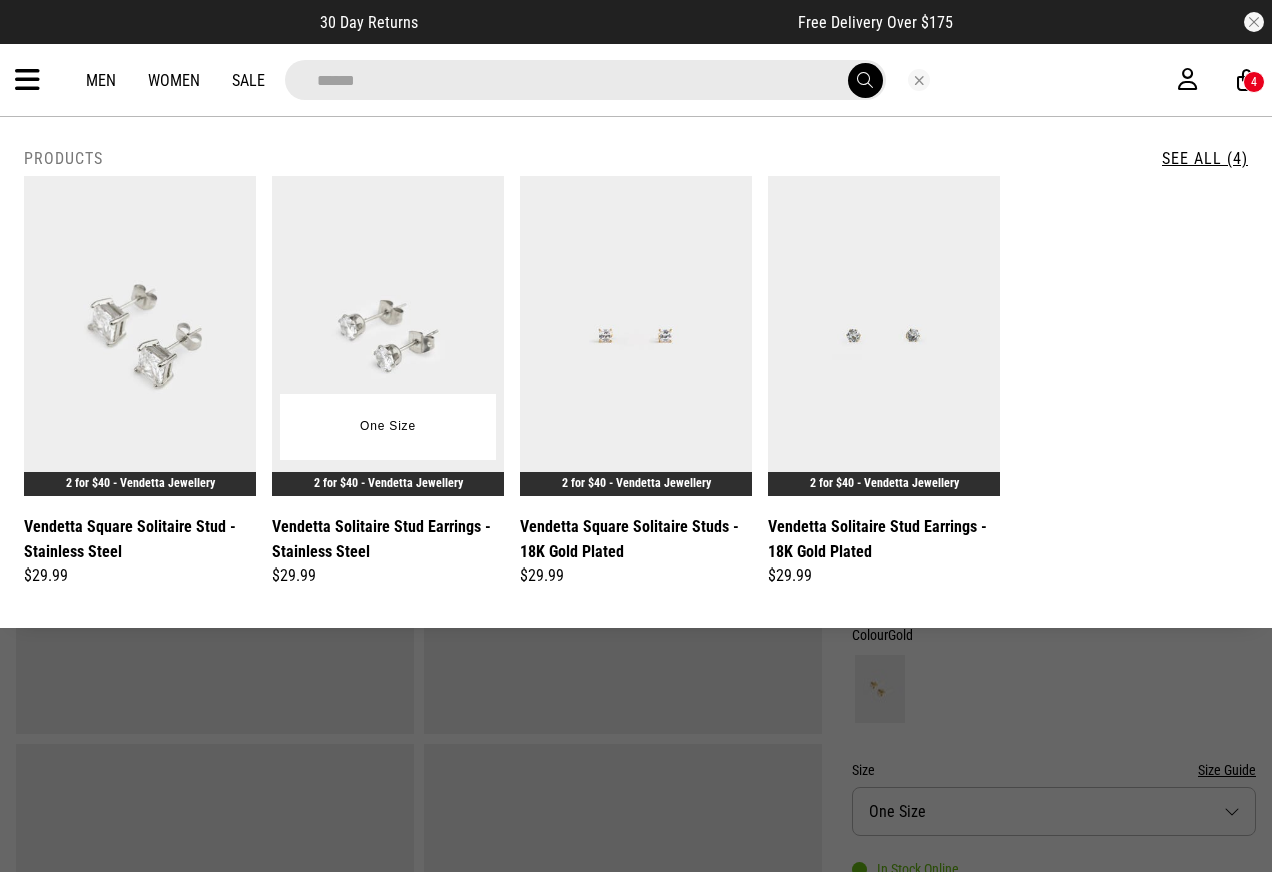 type on "******" 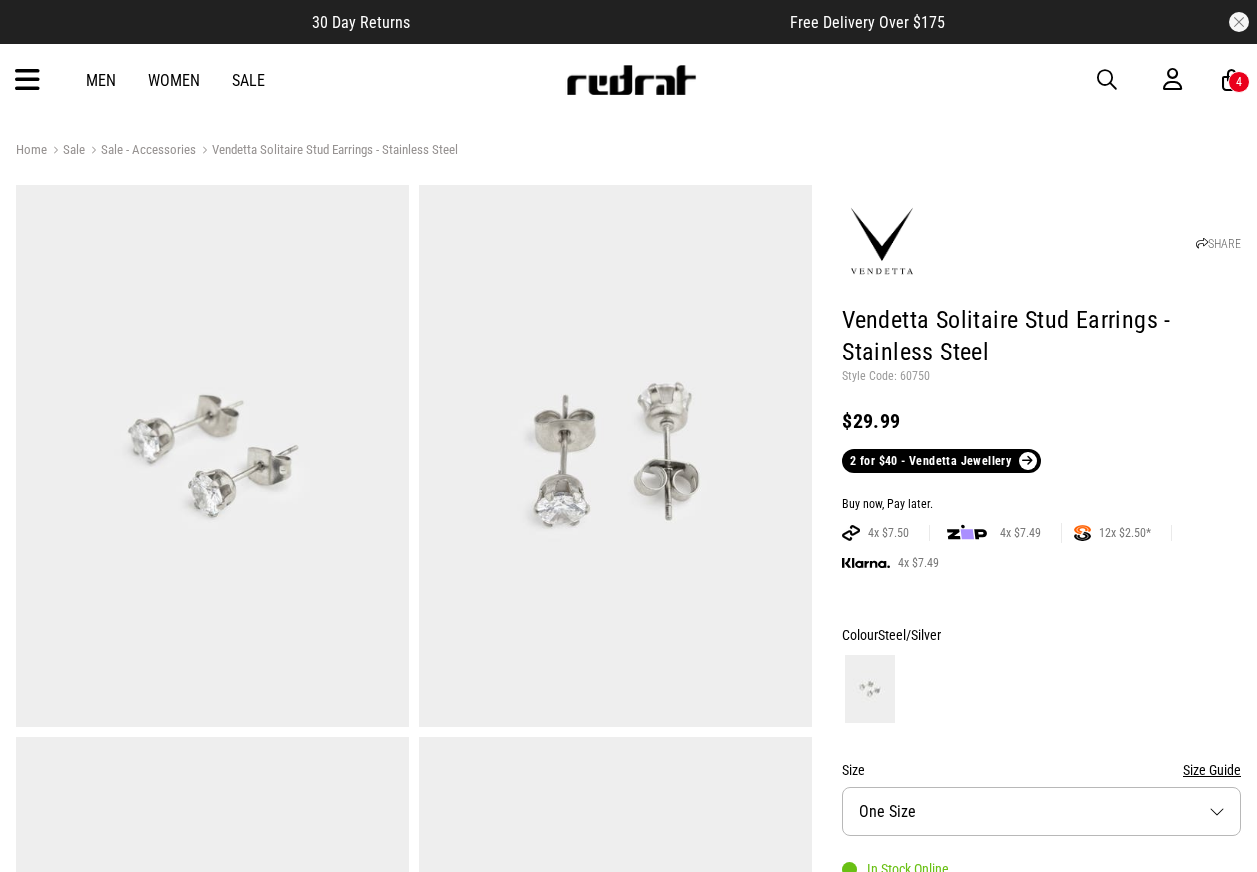 scroll, scrollTop: 0, scrollLeft: 0, axis: both 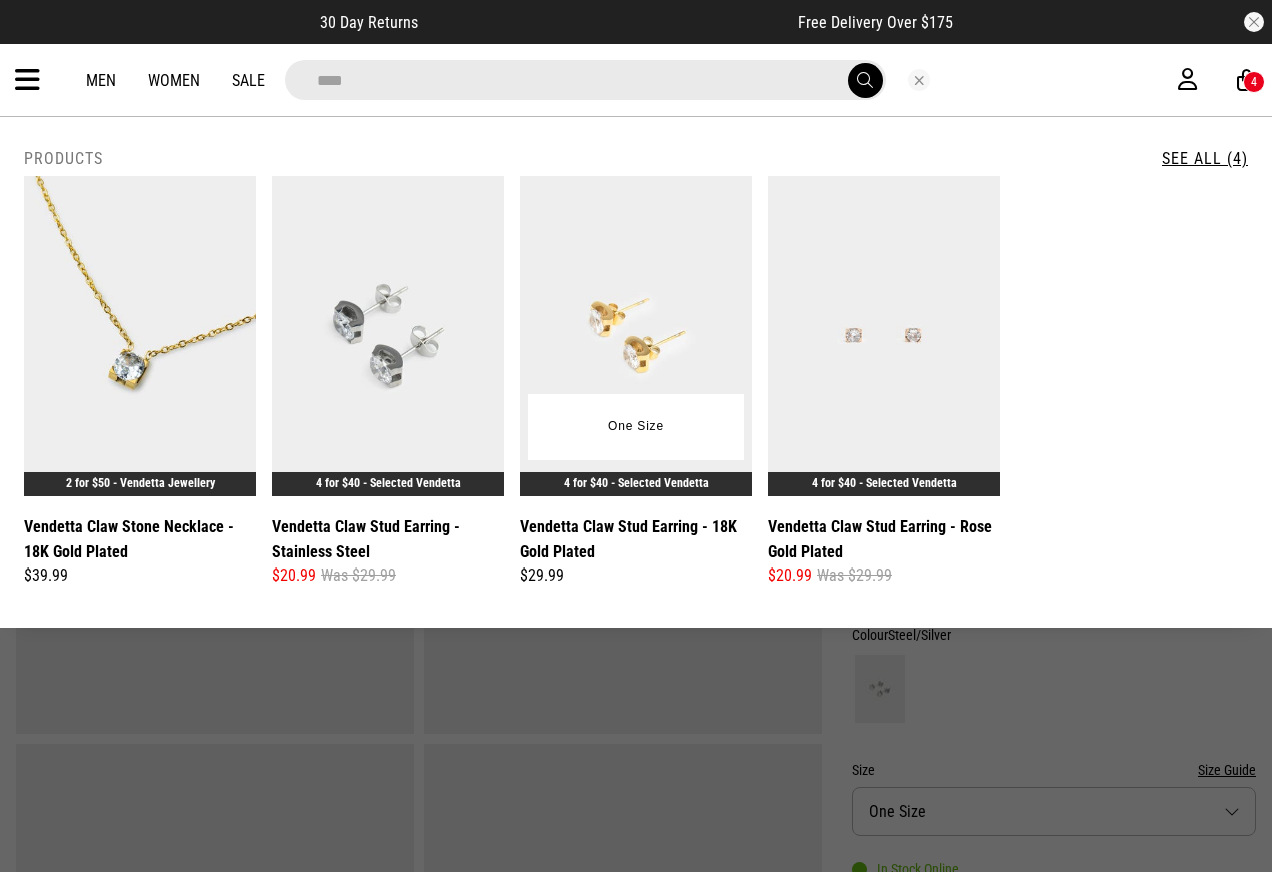 type on "****" 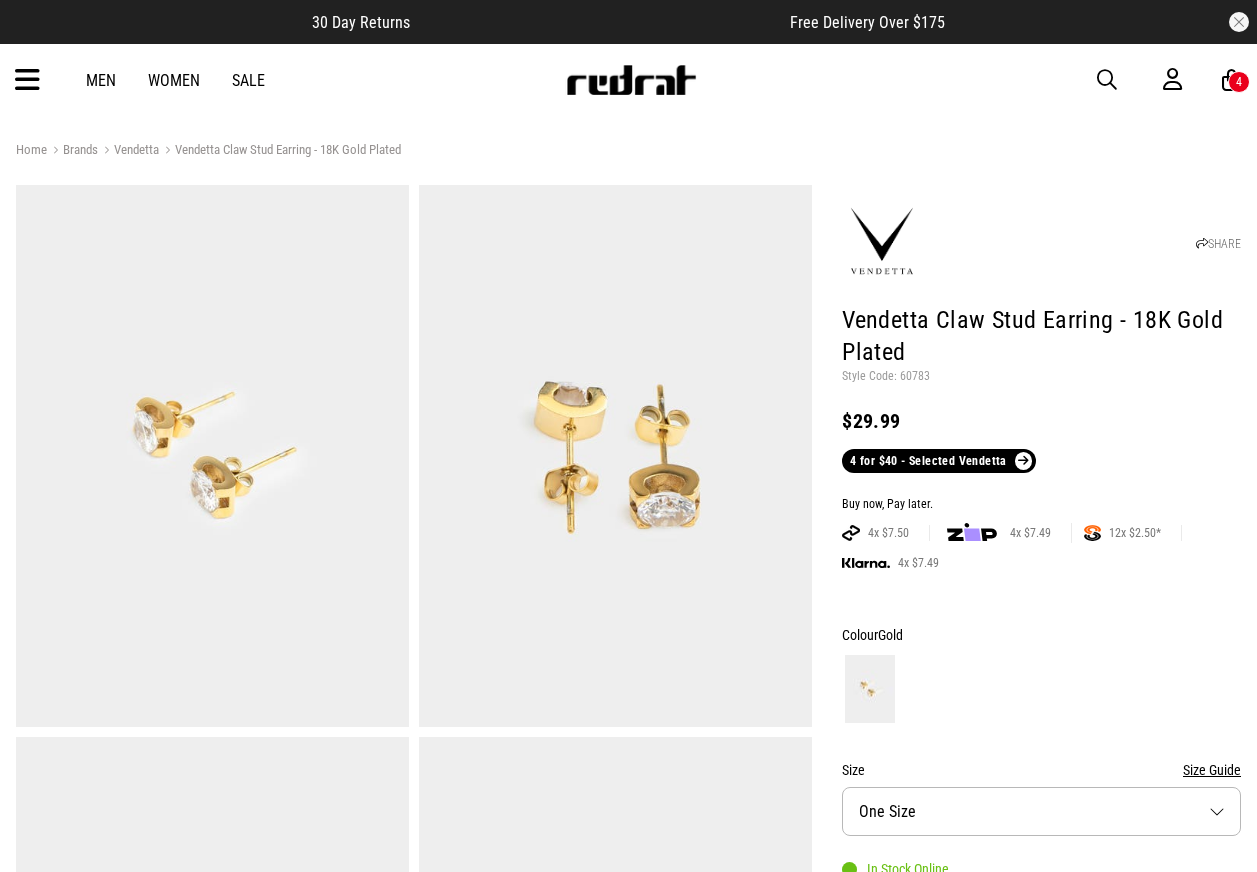 scroll, scrollTop: 0, scrollLeft: 0, axis: both 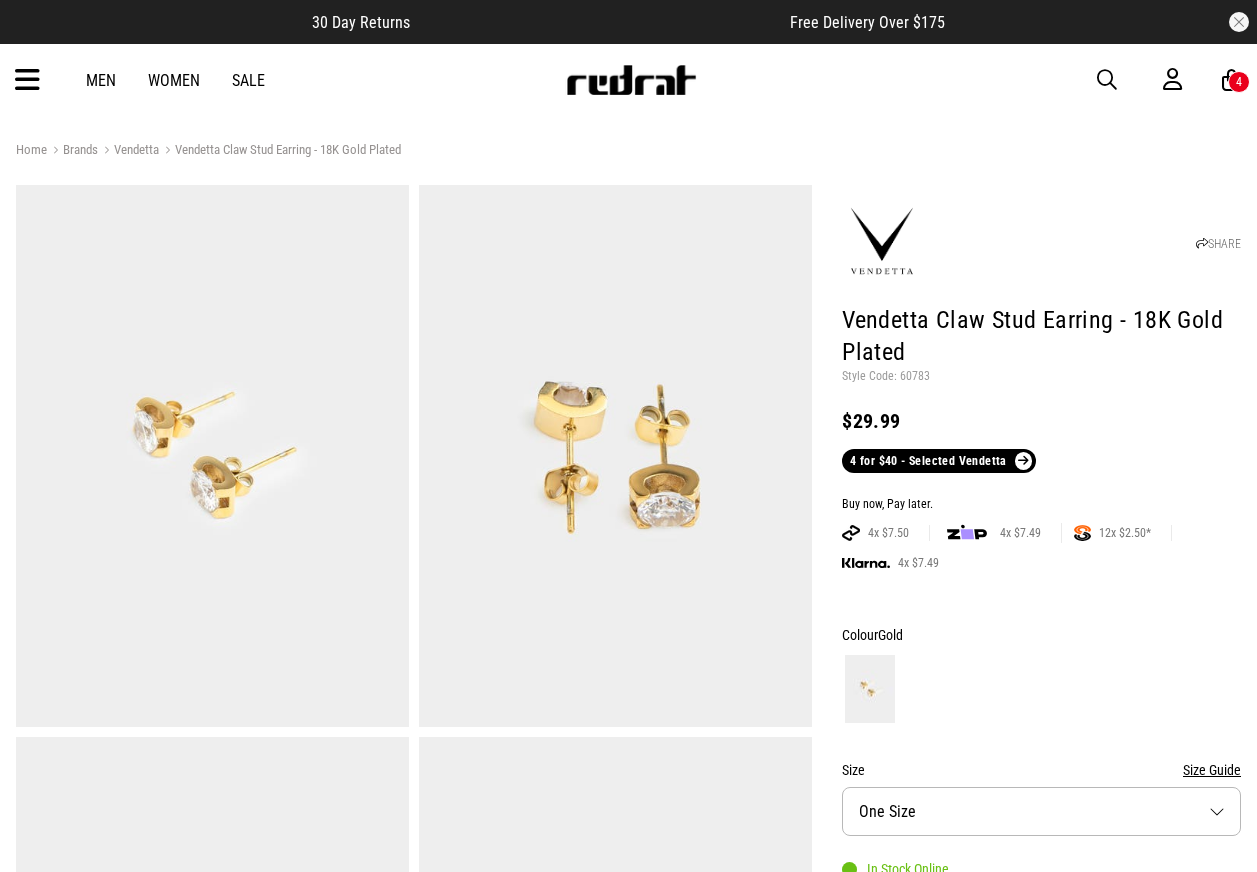 click on "Men   Women   Sale     Sign in     New       Back         Footwear       Back         Mens       Back         Womens       Back         Youth & Kids       Back         Jewellery       Back         Headwear       Back         Accessories       Back         Deals       Back         Sale   UP TO 60% OFF
Shop by Brand
adidas
Converse
New Era
See all brands     Gift Cards   Find a Store   Delivery   Returns & Exchanges   FAQ   Contact Us
Payment Options Only at Red Rat
Let's keep in touch
Back
4" at bounding box center (628, 80) 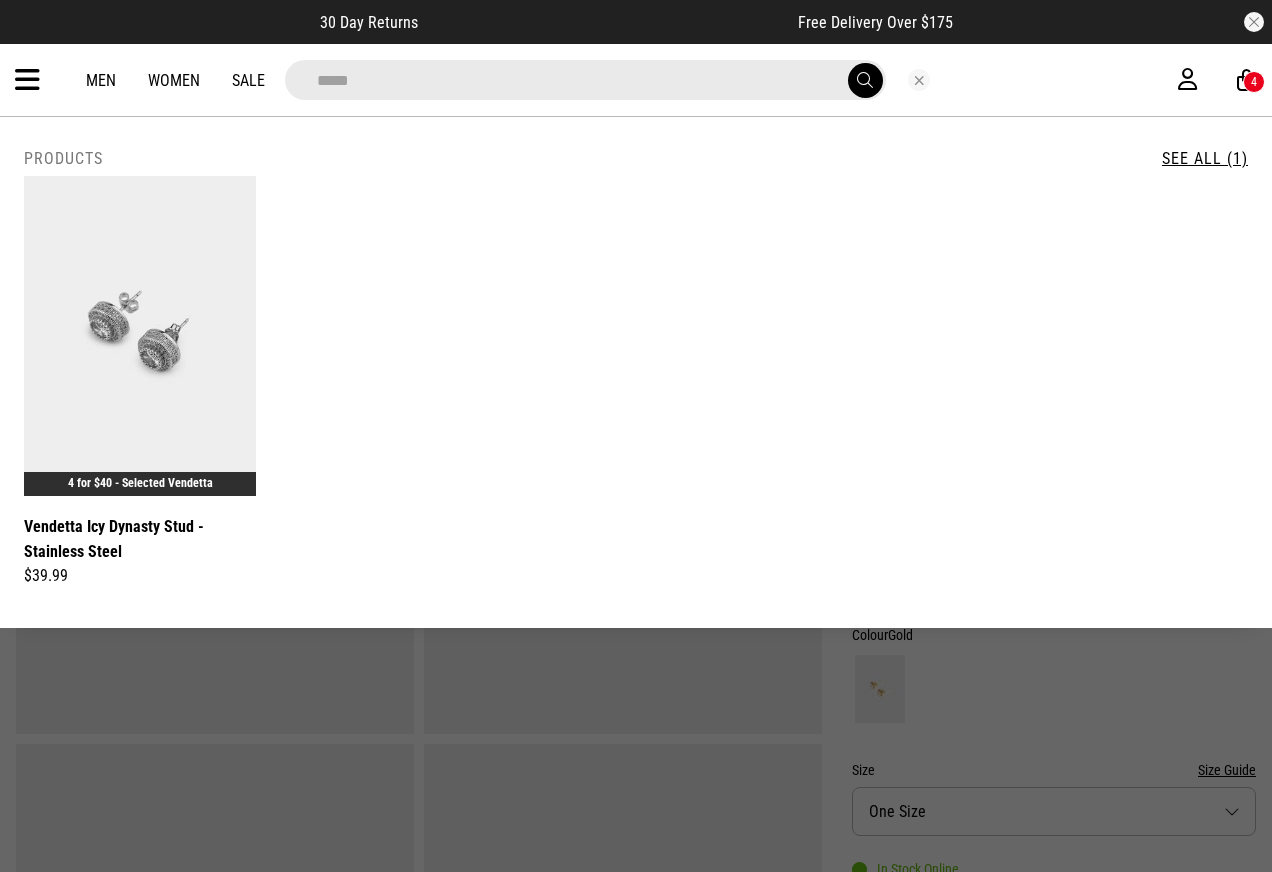 click on "*****" at bounding box center [585, 80] 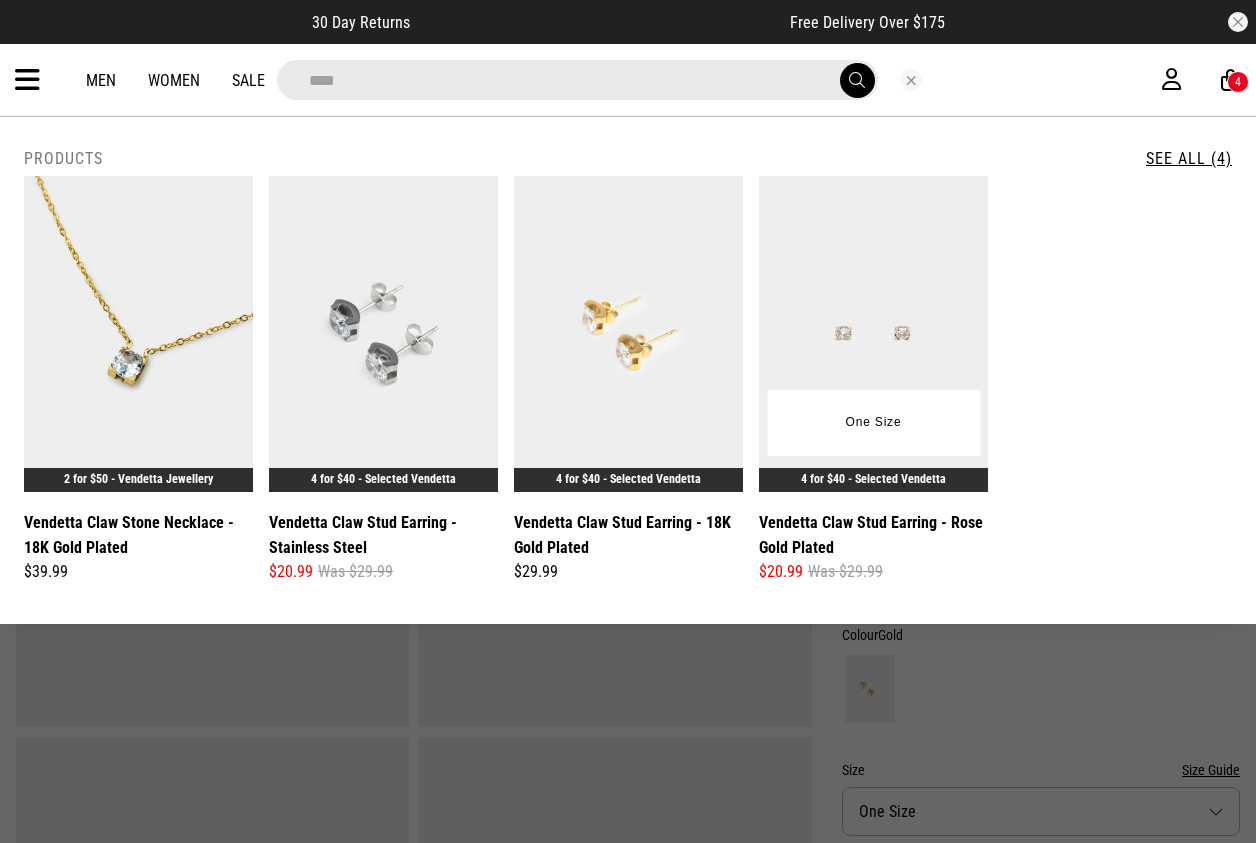 type on "****" 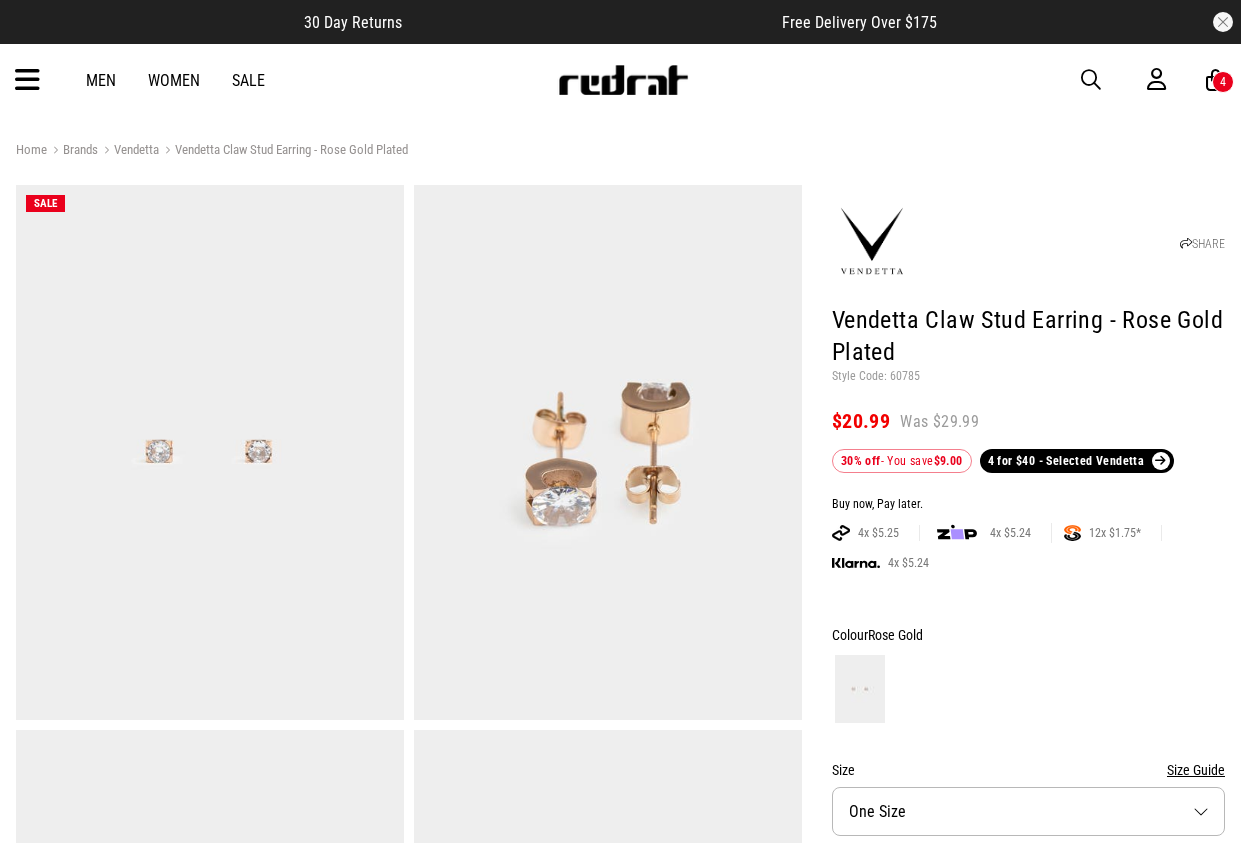 scroll, scrollTop: 0, scrollLeft: 0, axis: both 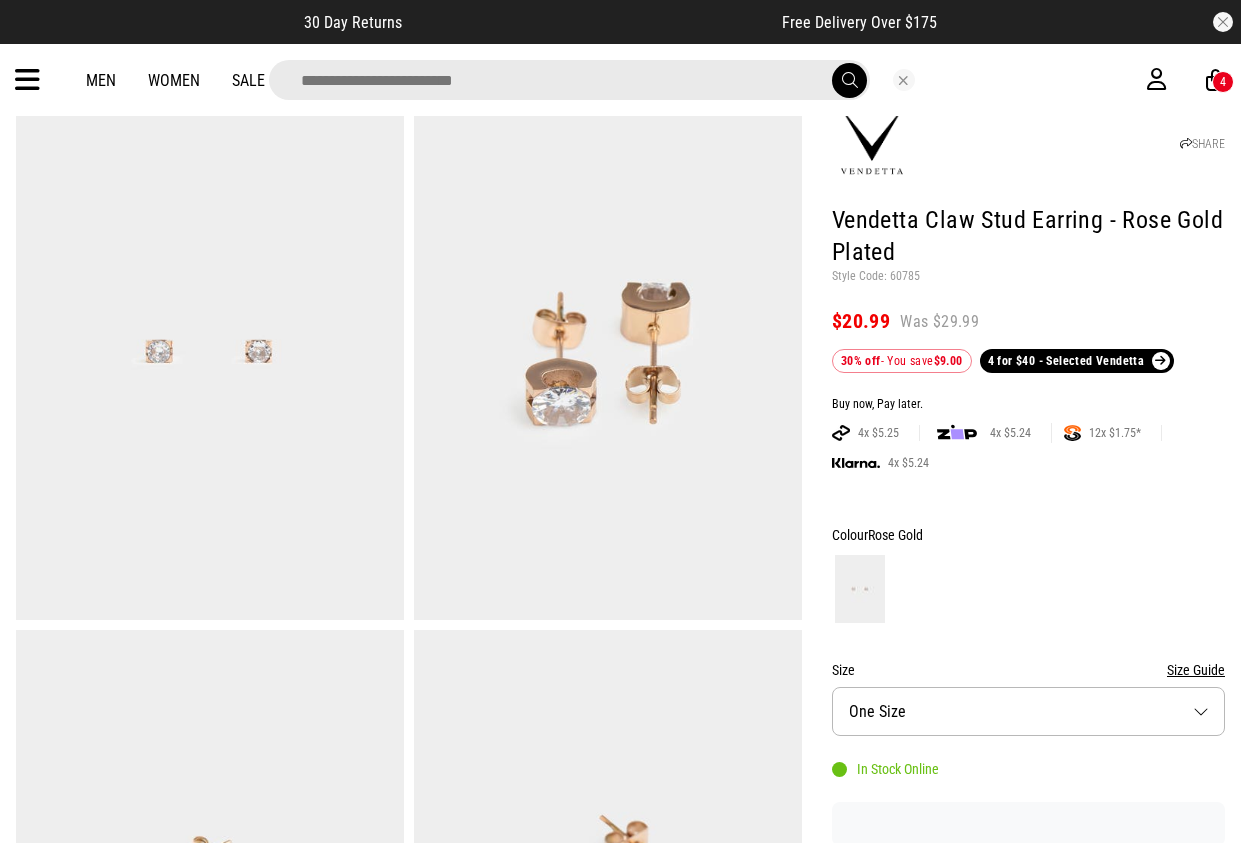 click on "Style Code: 60785" at bounding box center (1028, 277) 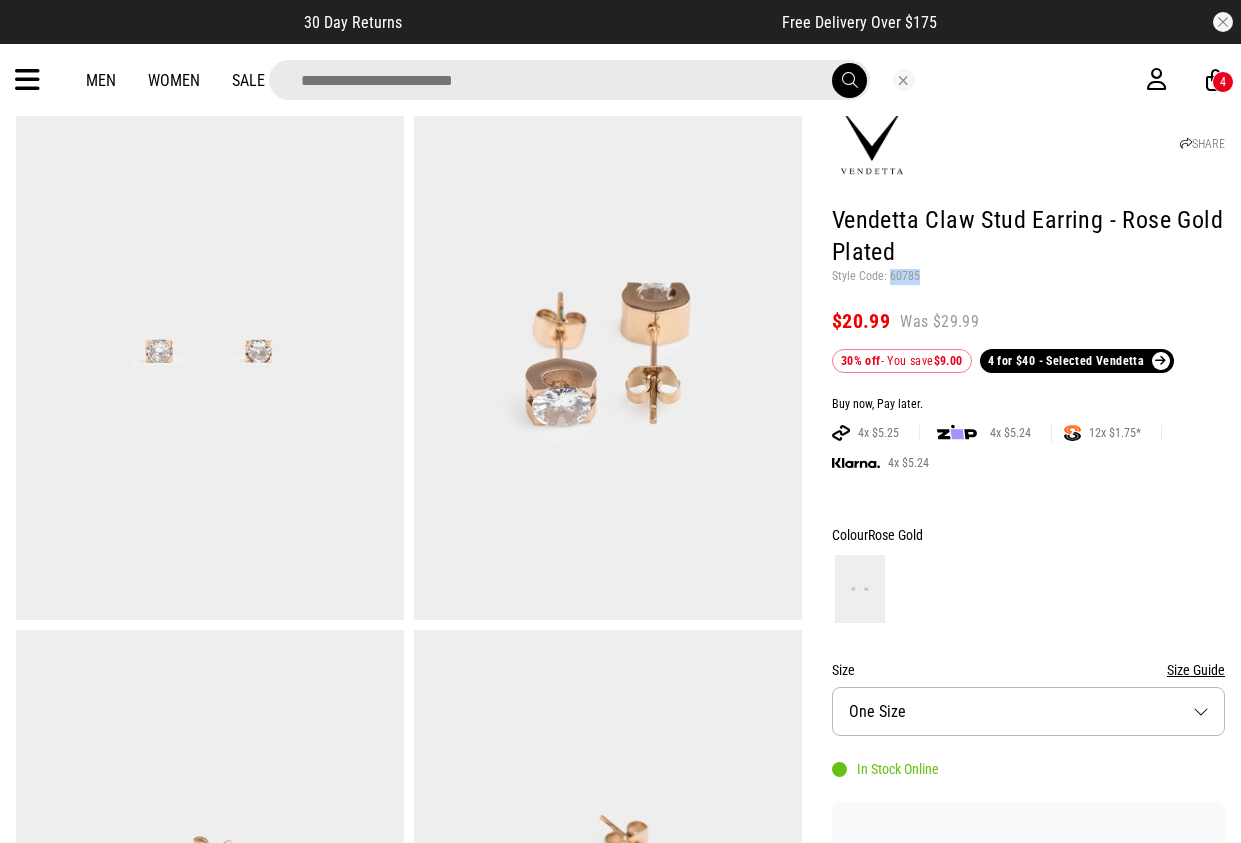 click on "Style Code: 60785" at bounding box center (1028, 277) 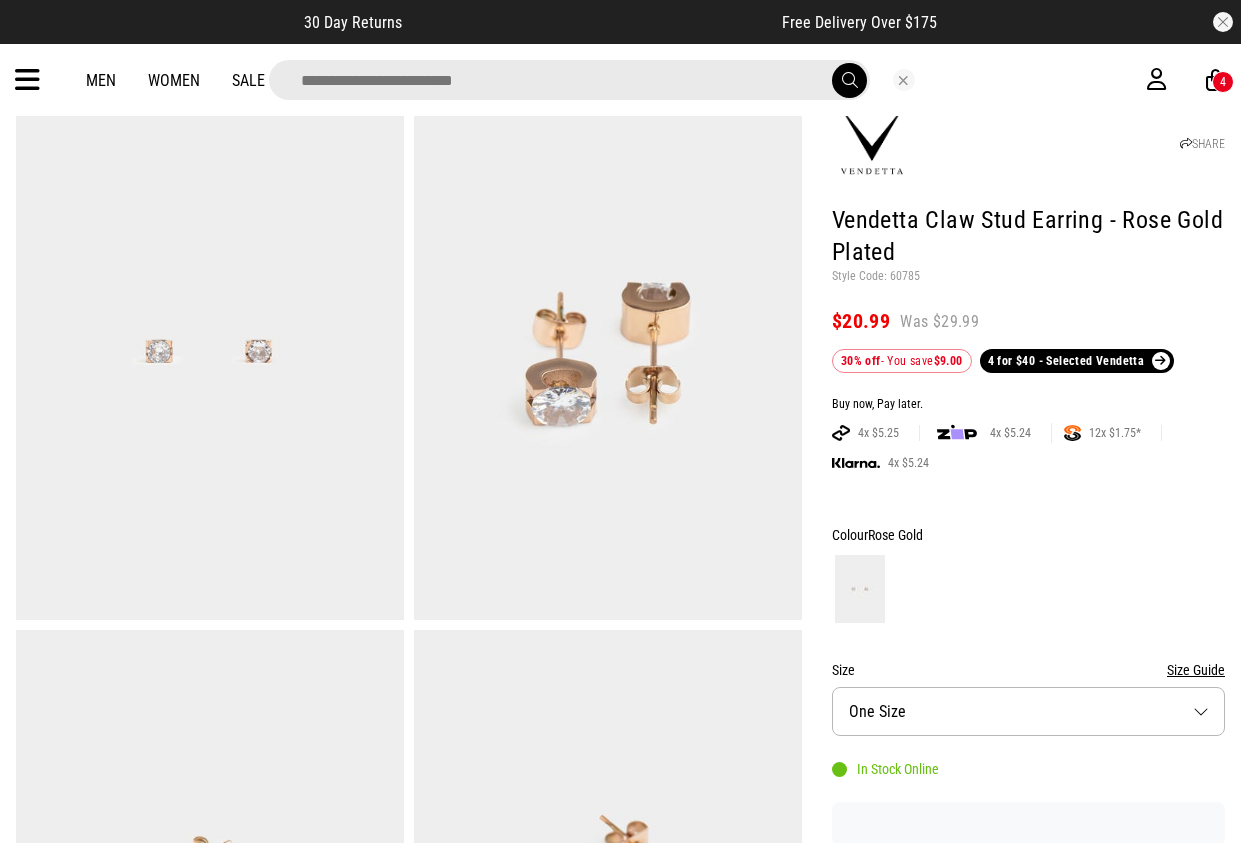 drag, startPoint x: 440, startPoint y: 104, endPoint x: 441, endPoint y: 92, distance: 12.0415945 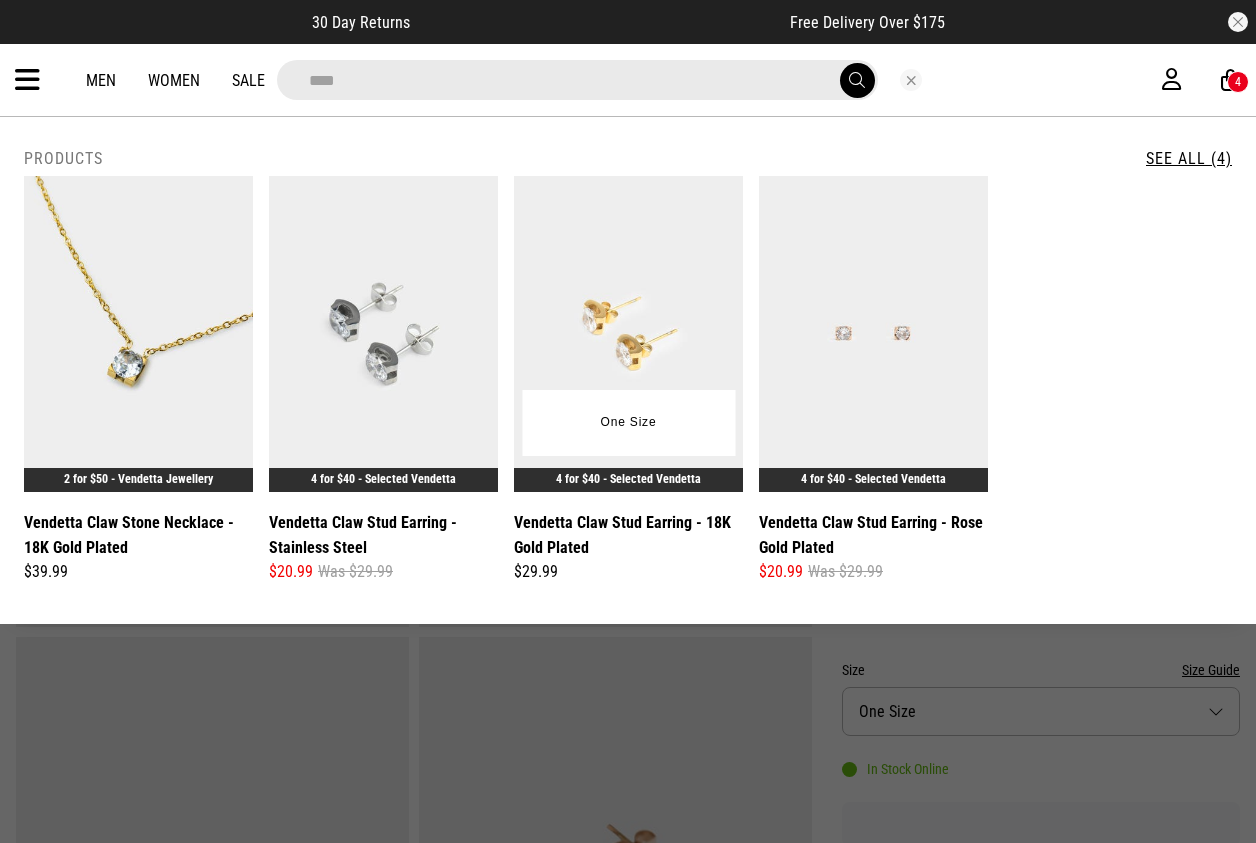 type on "****" 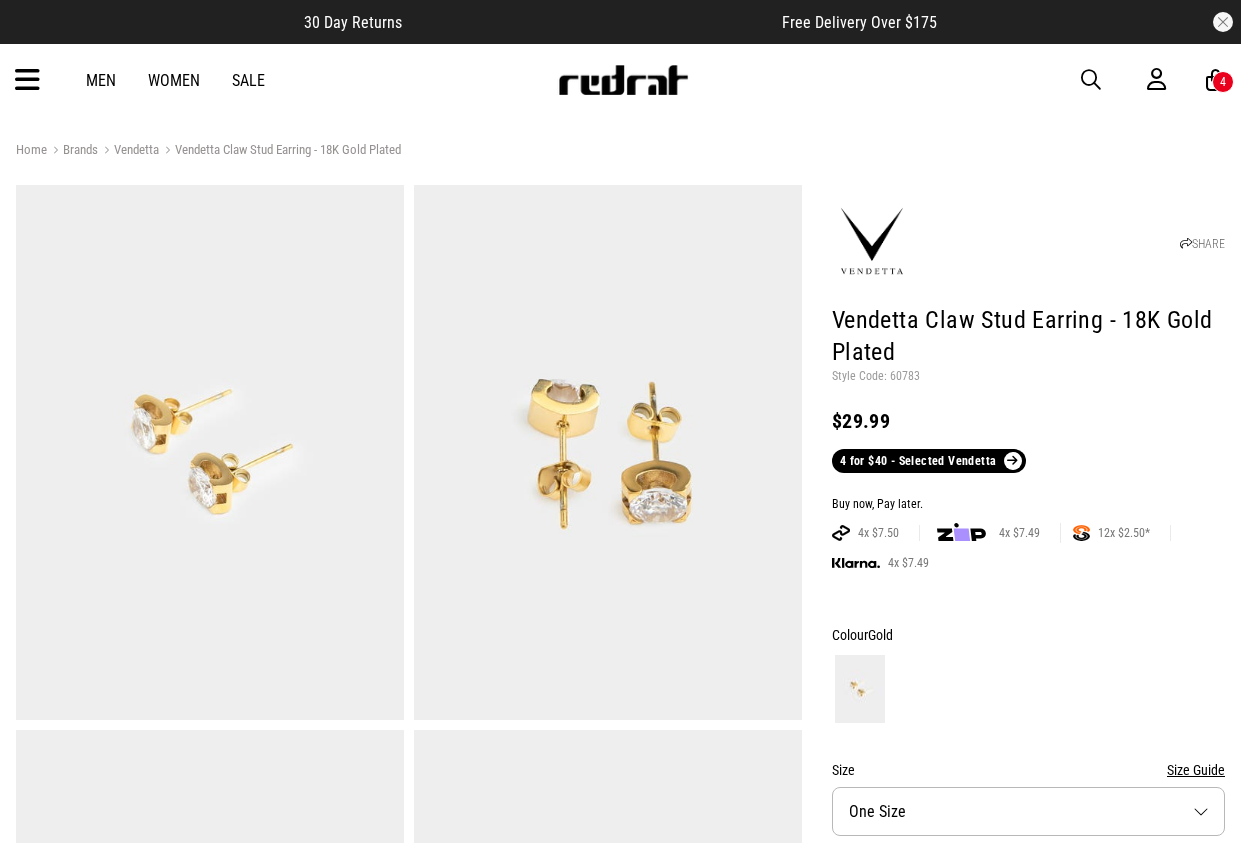 scroll, scrollTop: 0, scrollLeft: 0, axis: both 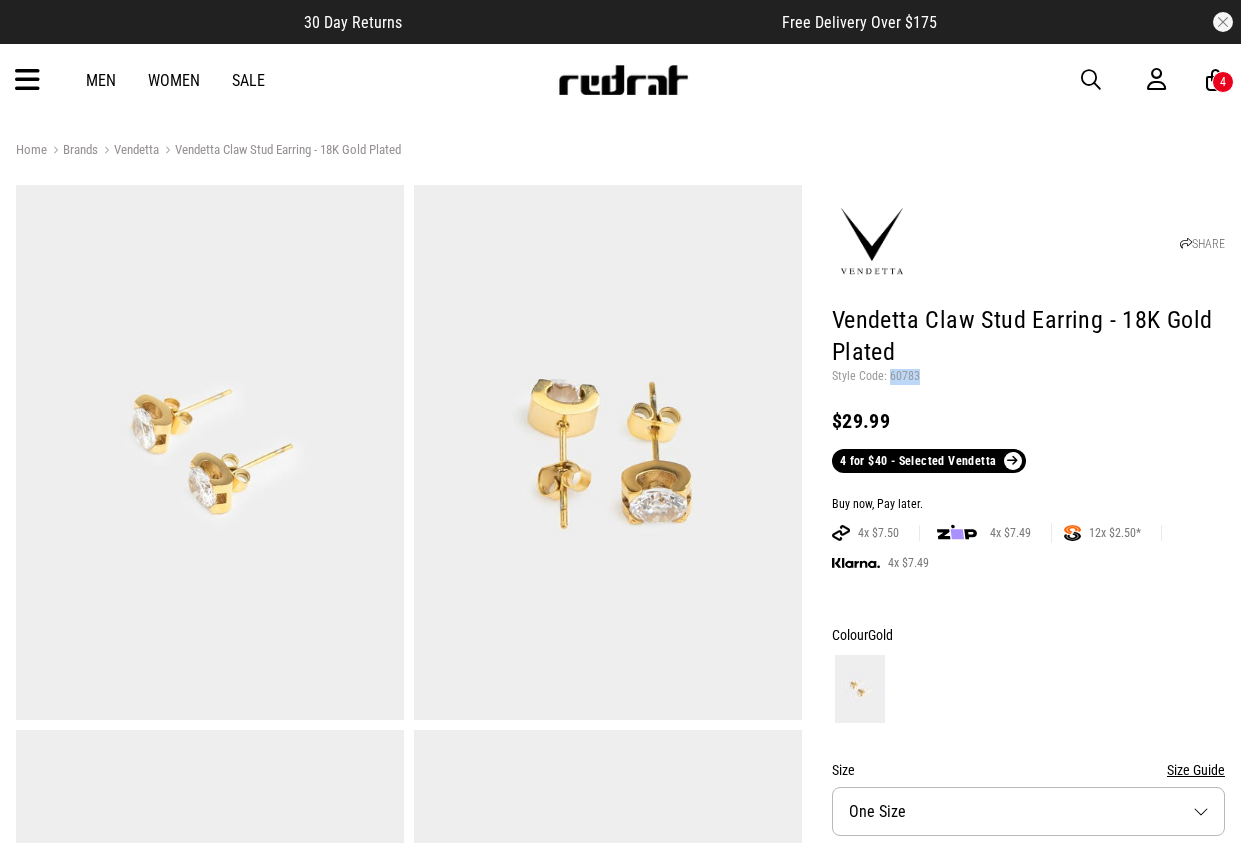 click on "Style Code: 60783" at bounding box center [1028, 377] 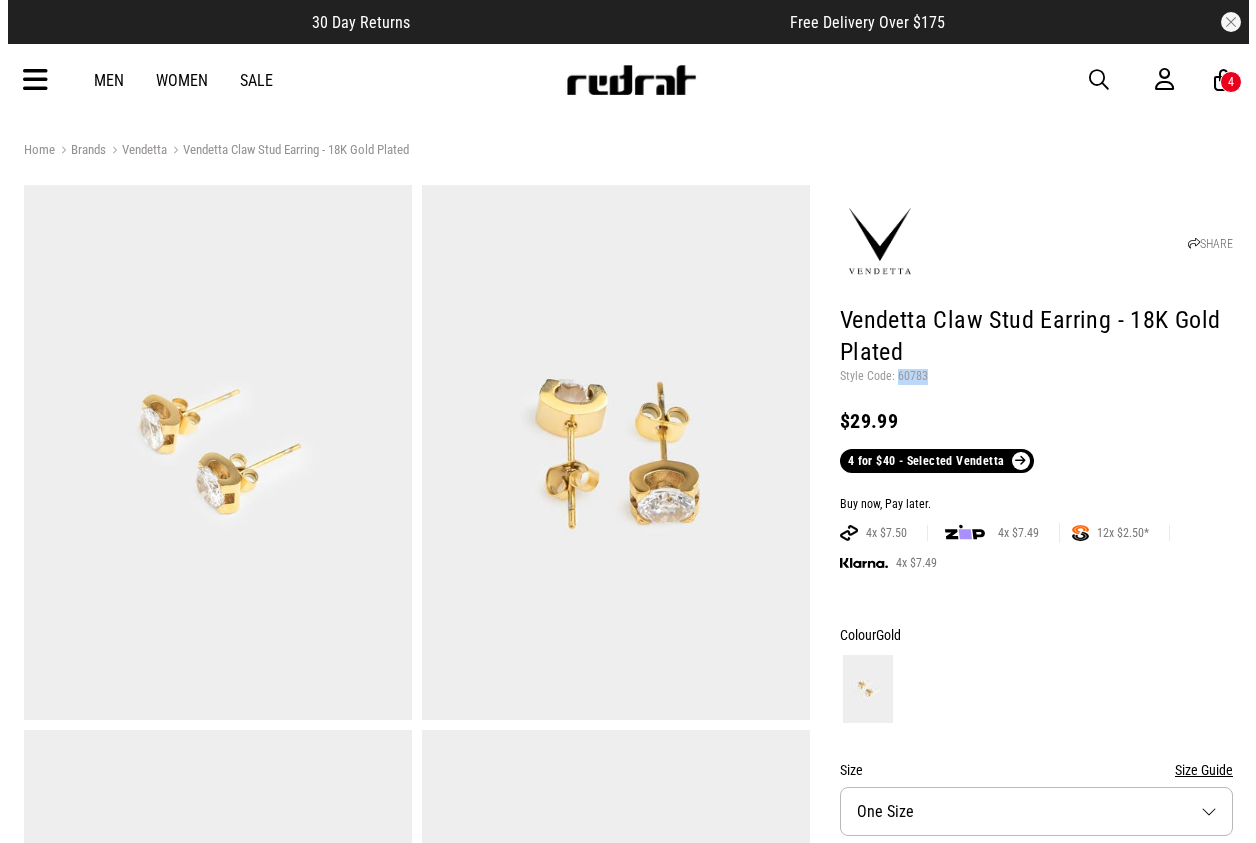 scroll, scrollTop: 0, scrollLeft: 0, axis: both 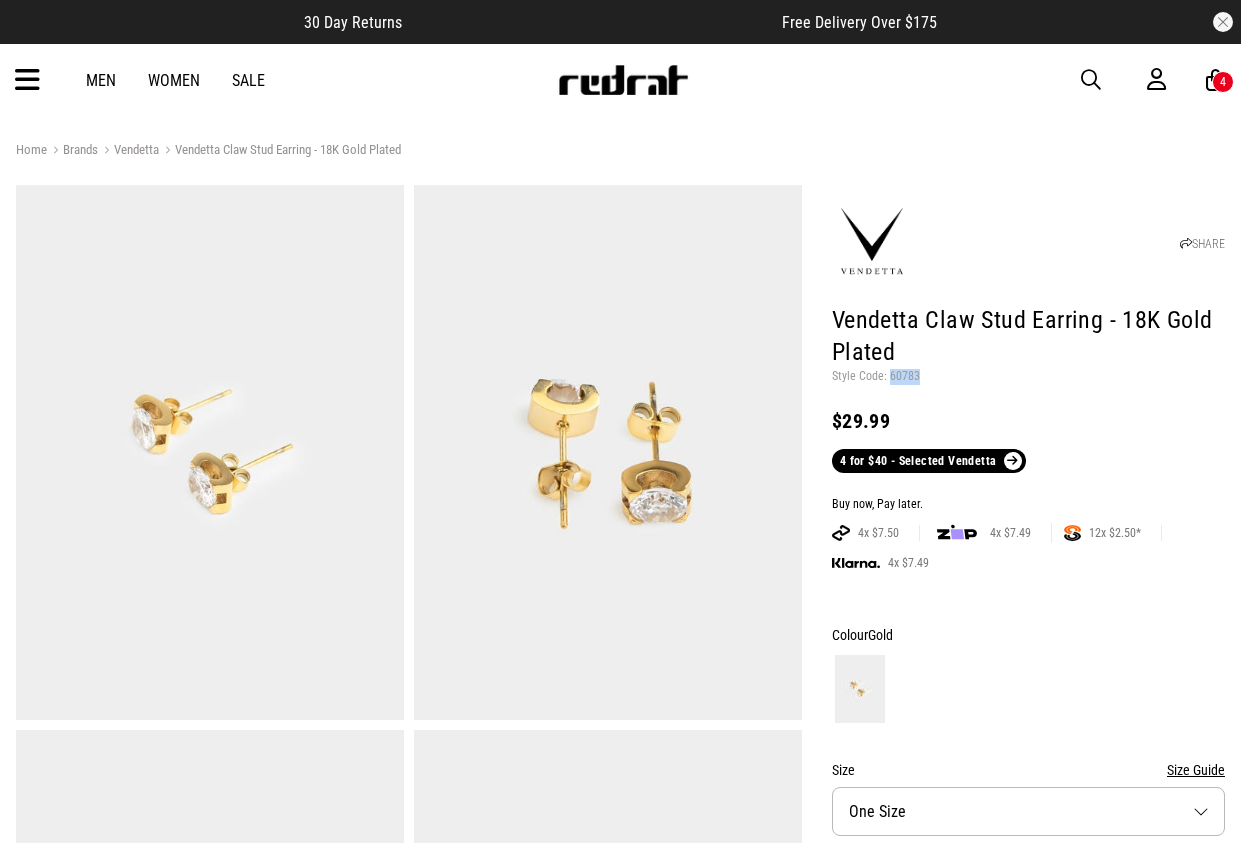 click at bounding box center [1101, 80] 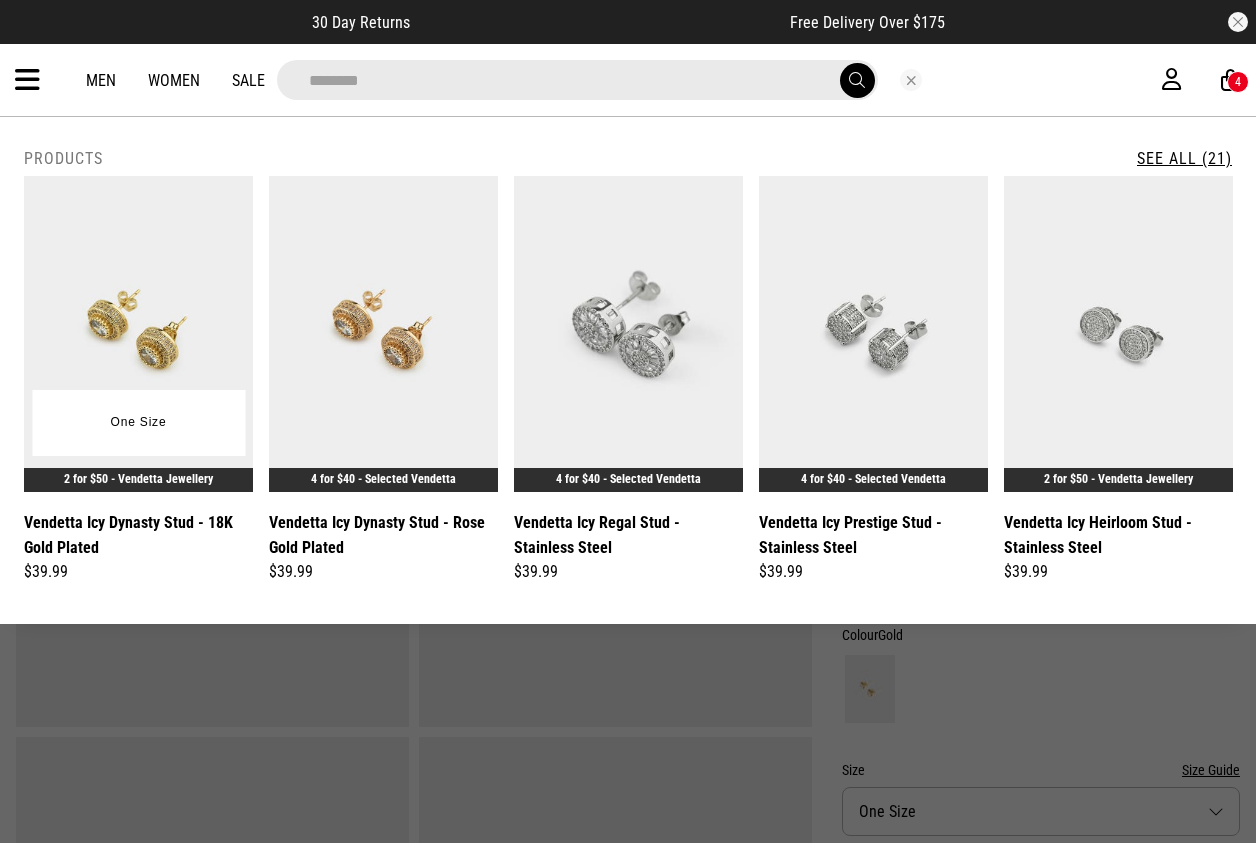 type on "********" 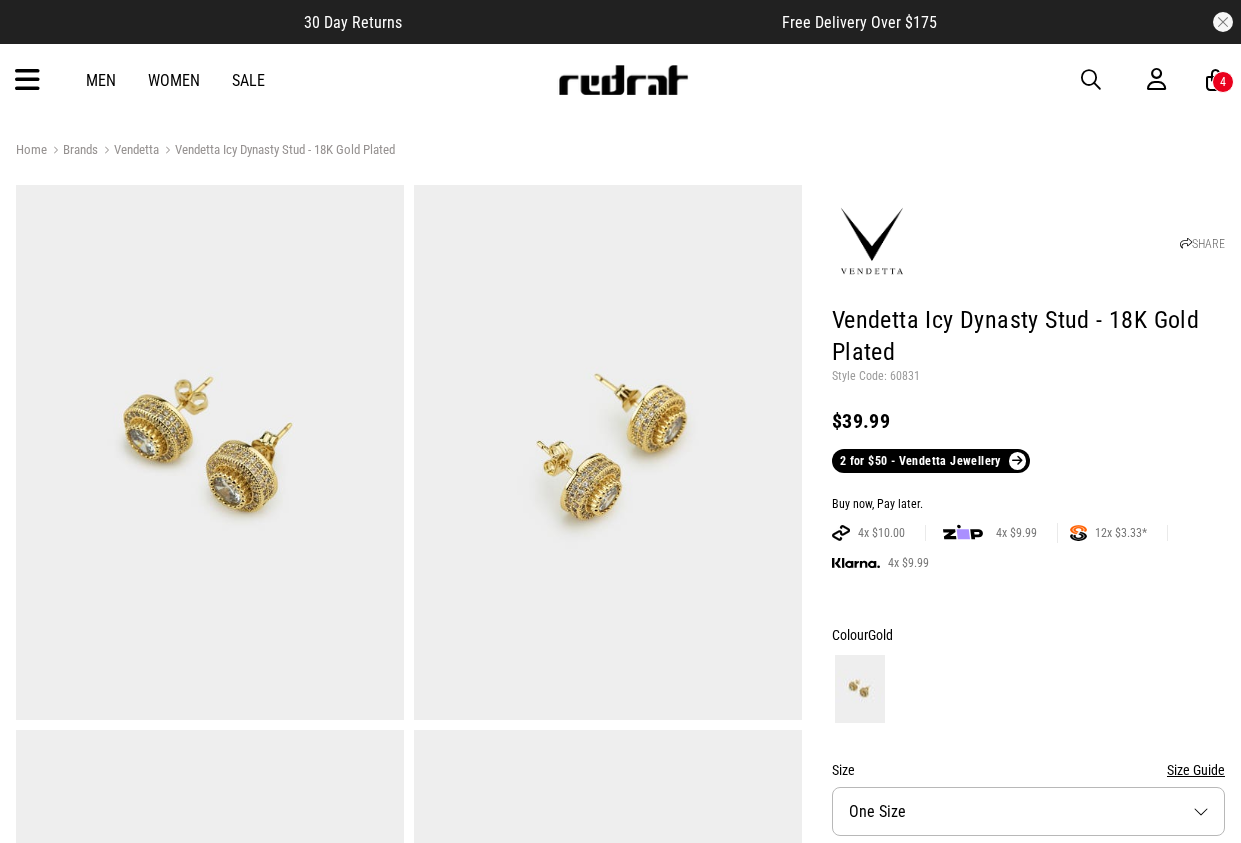 scroll, scrollTop: 0, scrollLeft: 0, axis: both 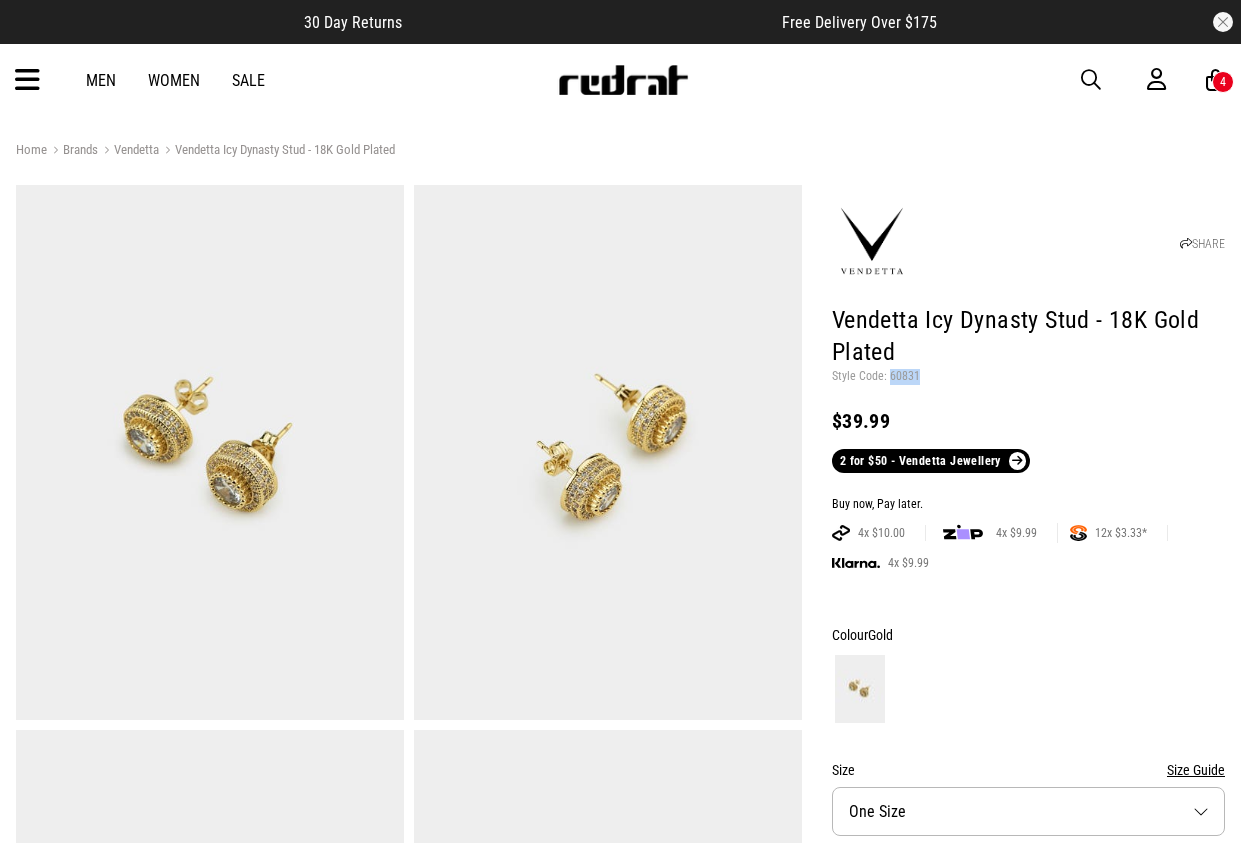 click on "Style Code: 60831" at bounding box center (1028, 377) 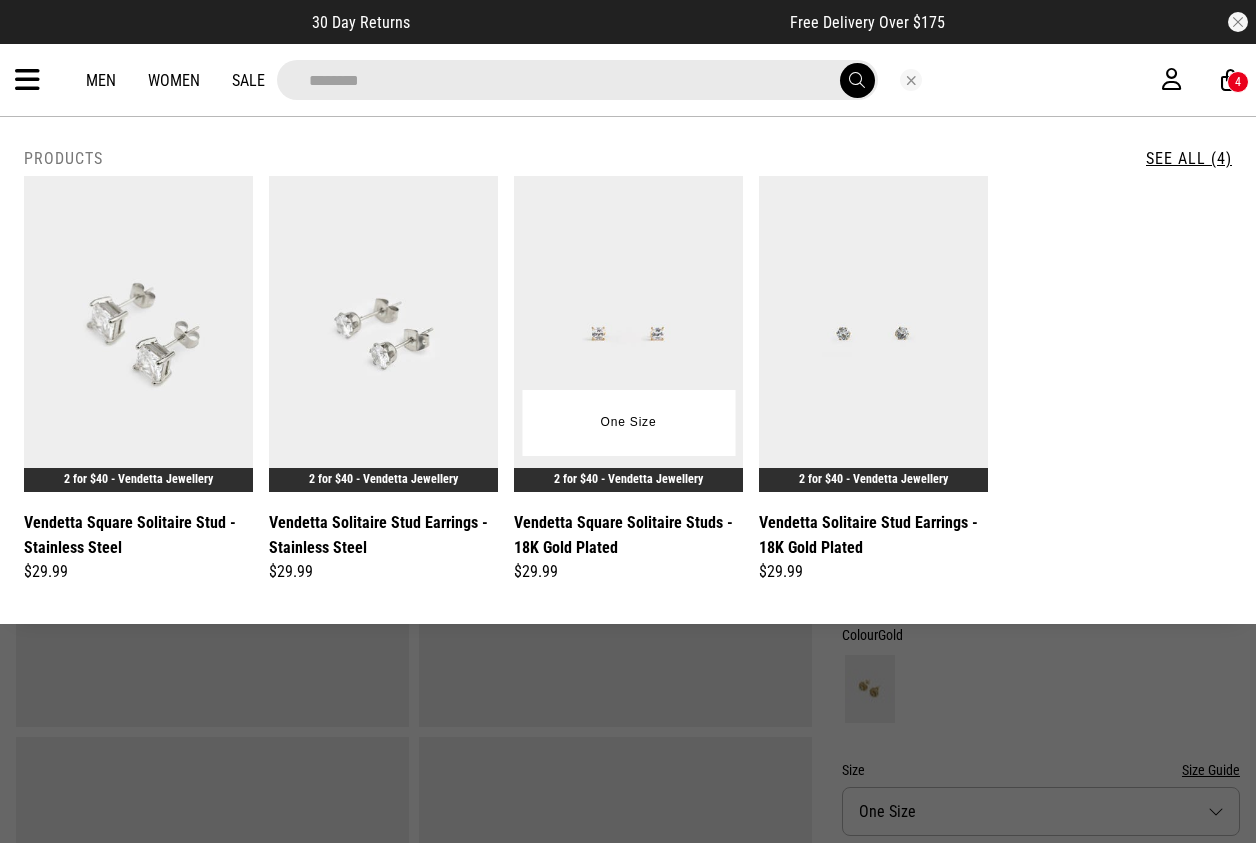 type on "********" 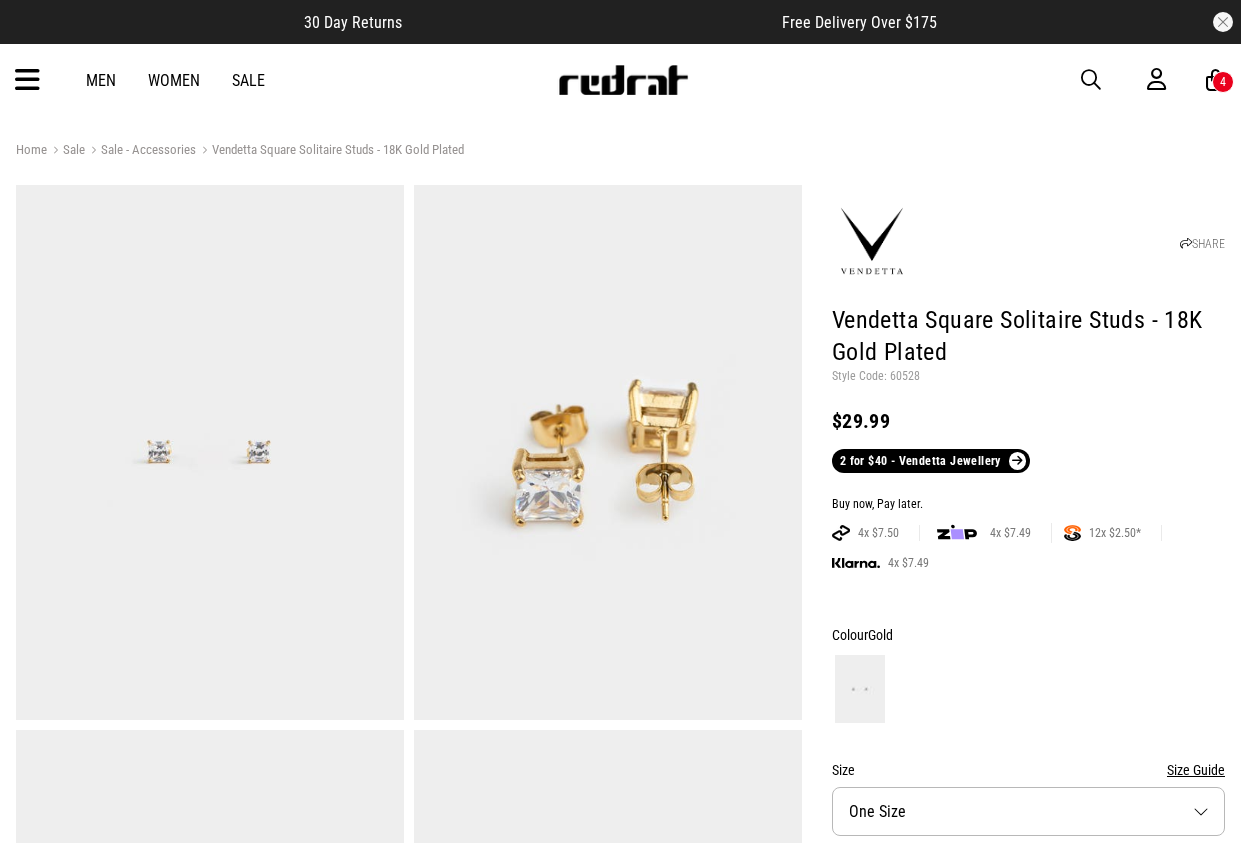 scroll, scrollTop: 0, scrollLeft: 0, axis: both 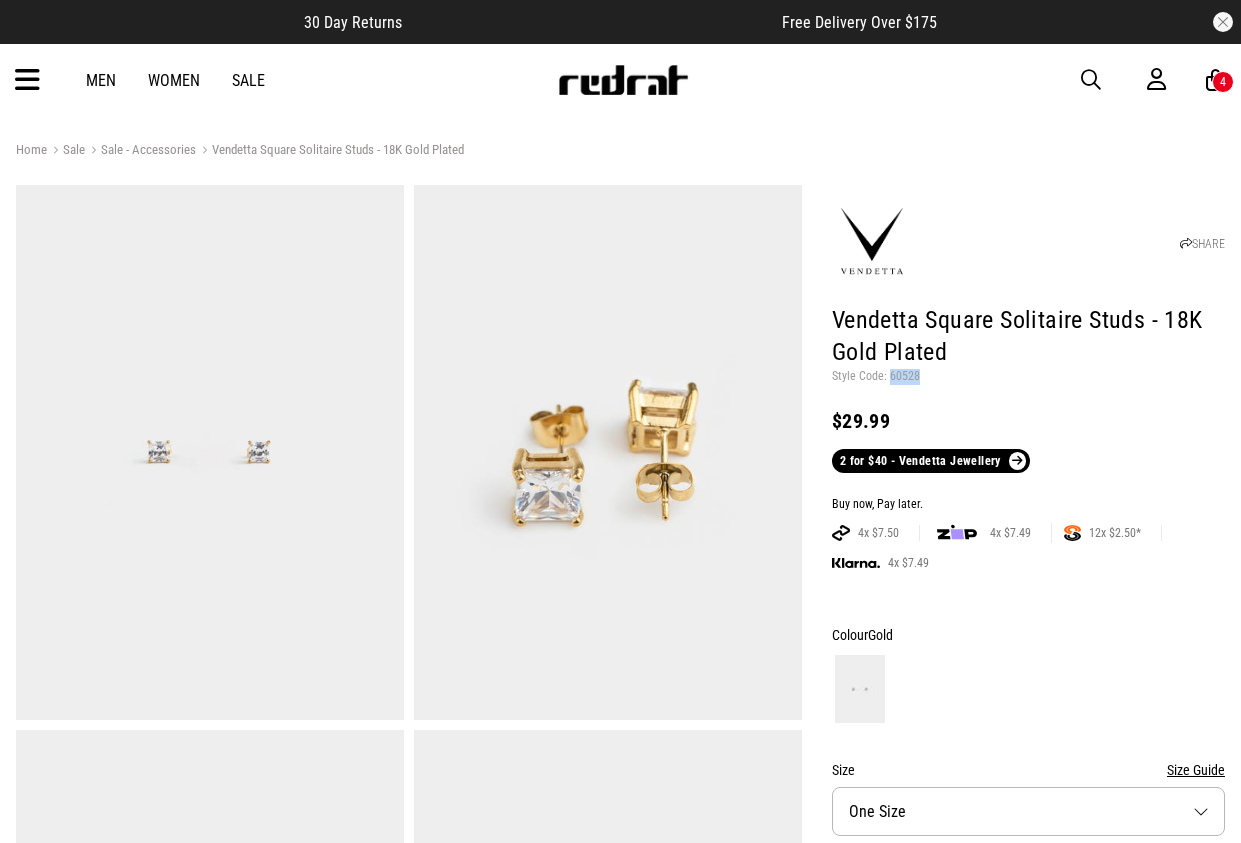click on "Style Code: 60528" at bounding box center (1028, 377) 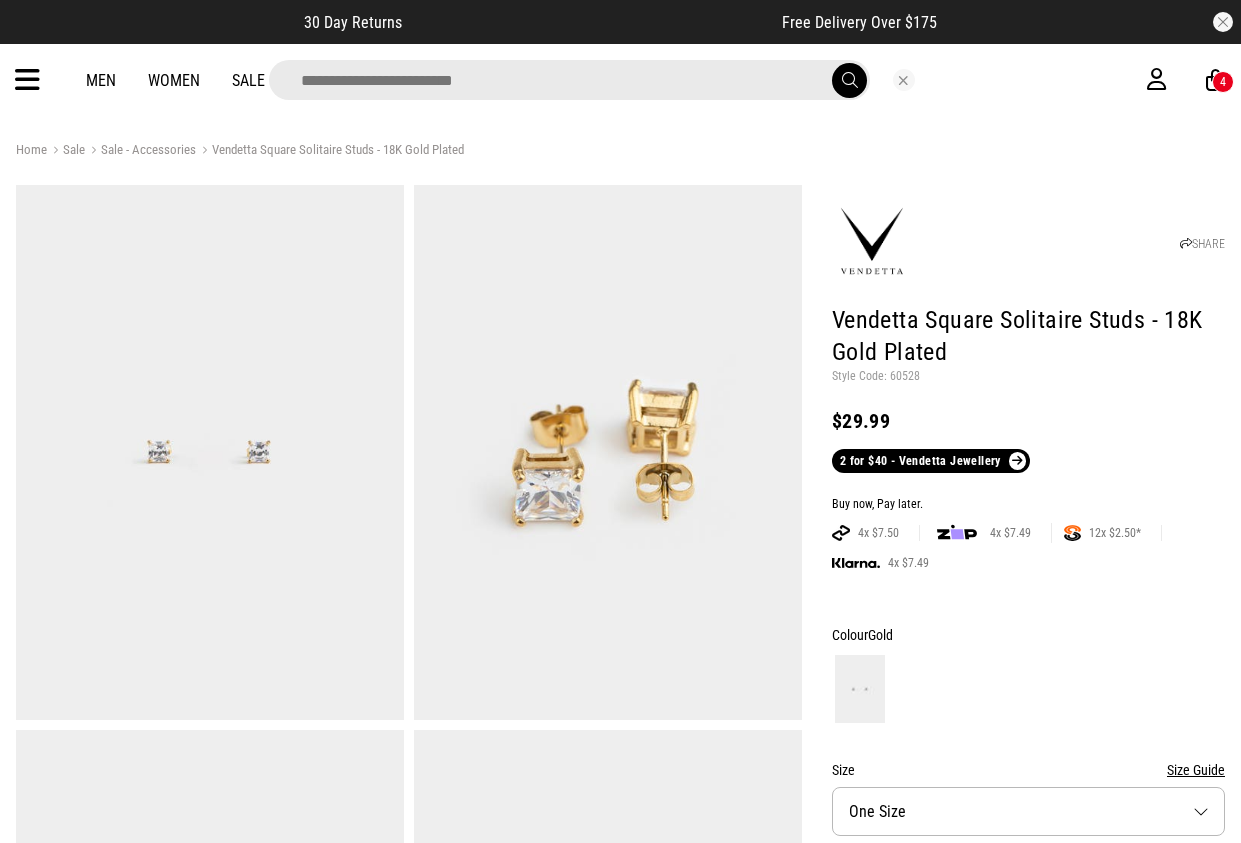click on "Men   Women   Sale                   4" at bounding box center [620, 80] 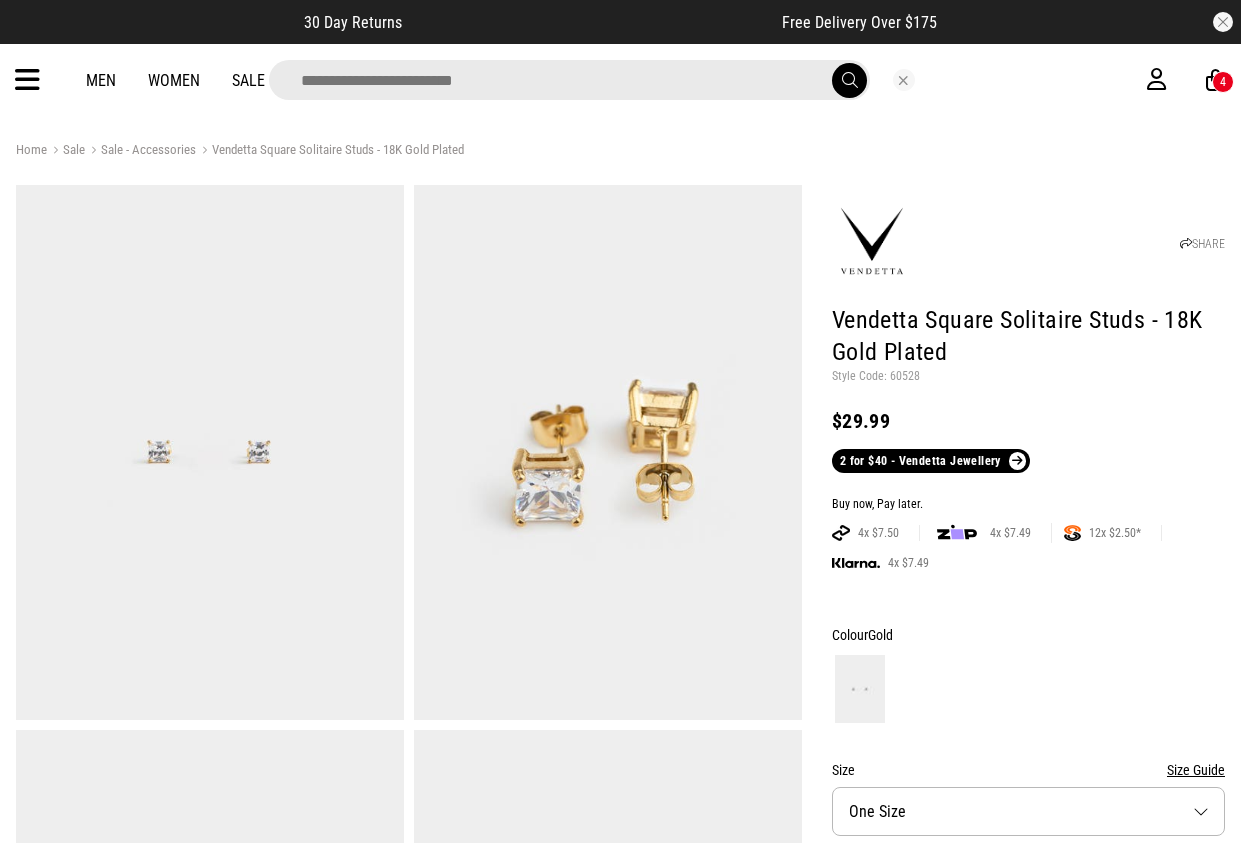 click on "Style Code: 60528" at bounding box center [1028, 377] 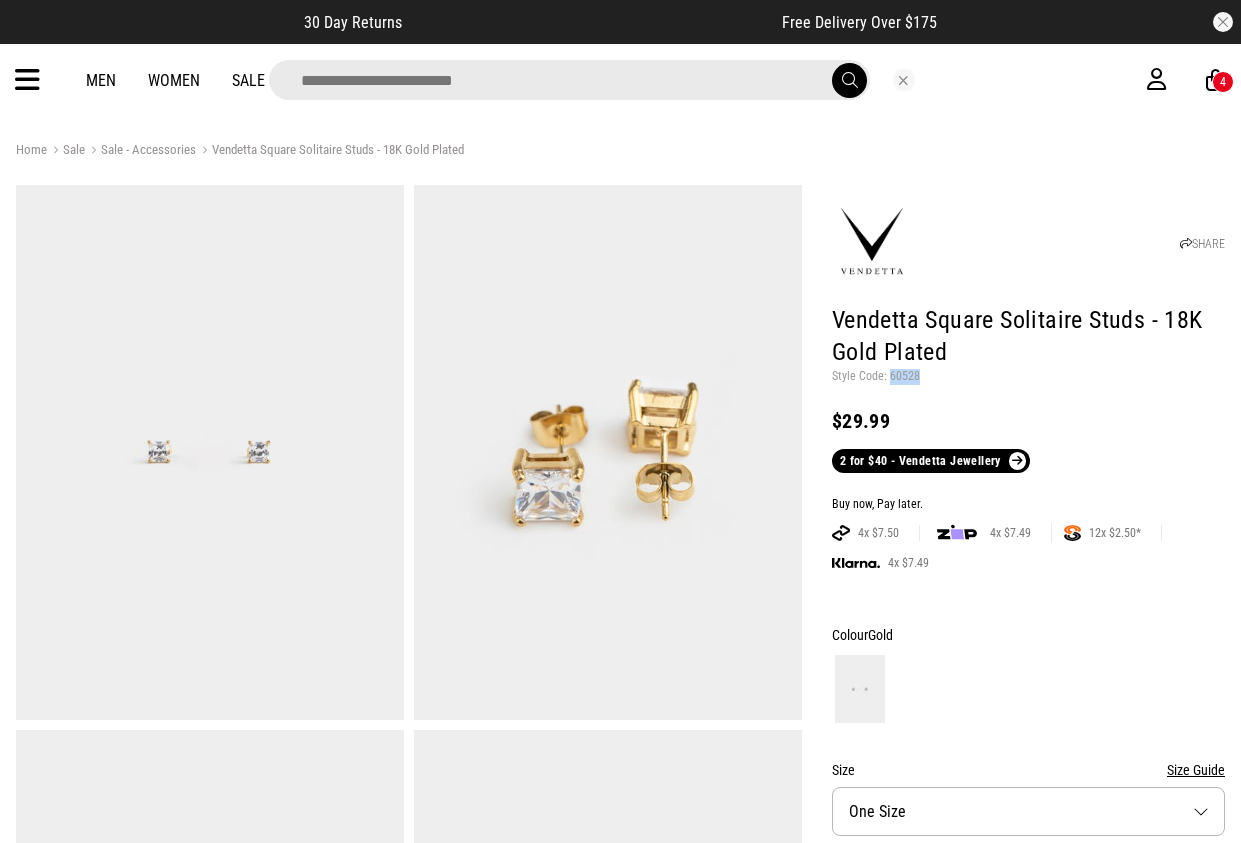 click on "Style Code: 60528" at bounding box center (1028, 377) 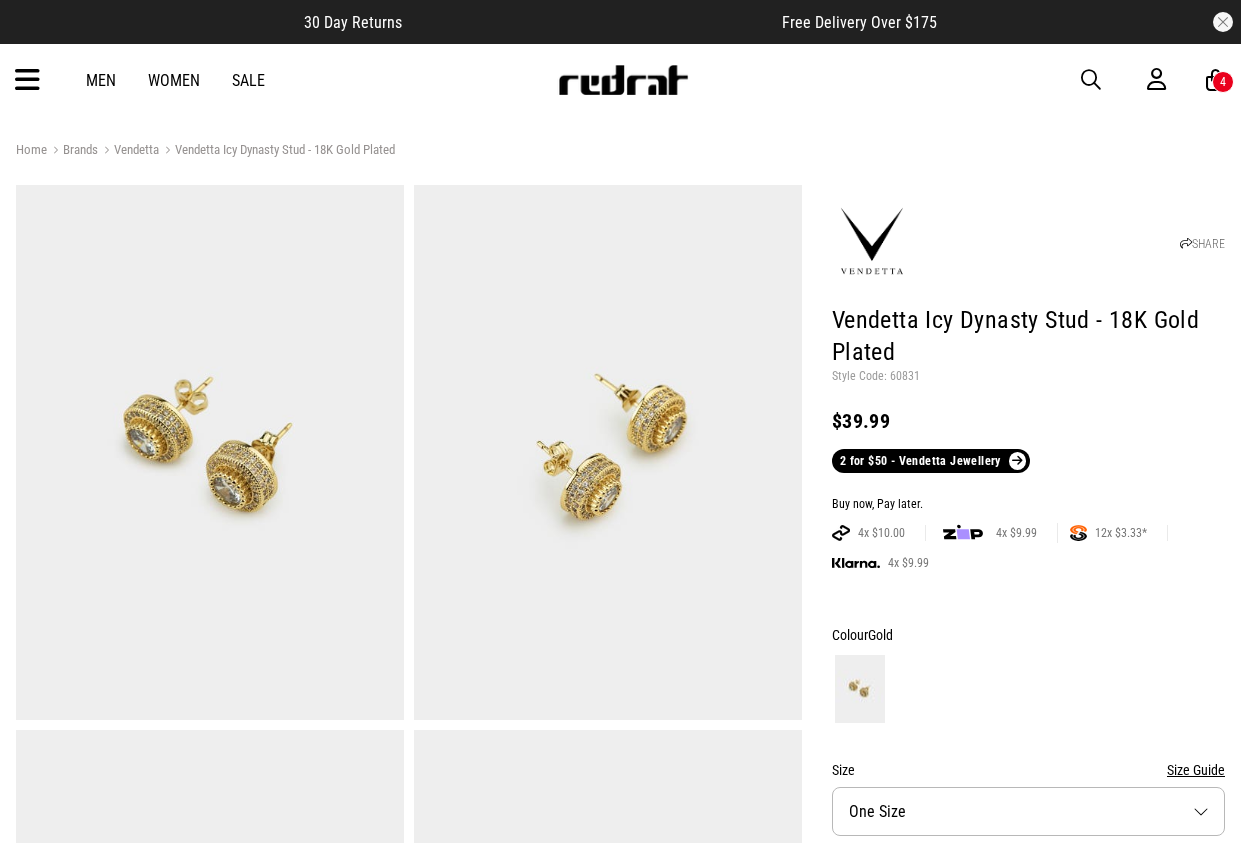 scroll, scrollTop: 0, scrollLeft: 0, axis: both 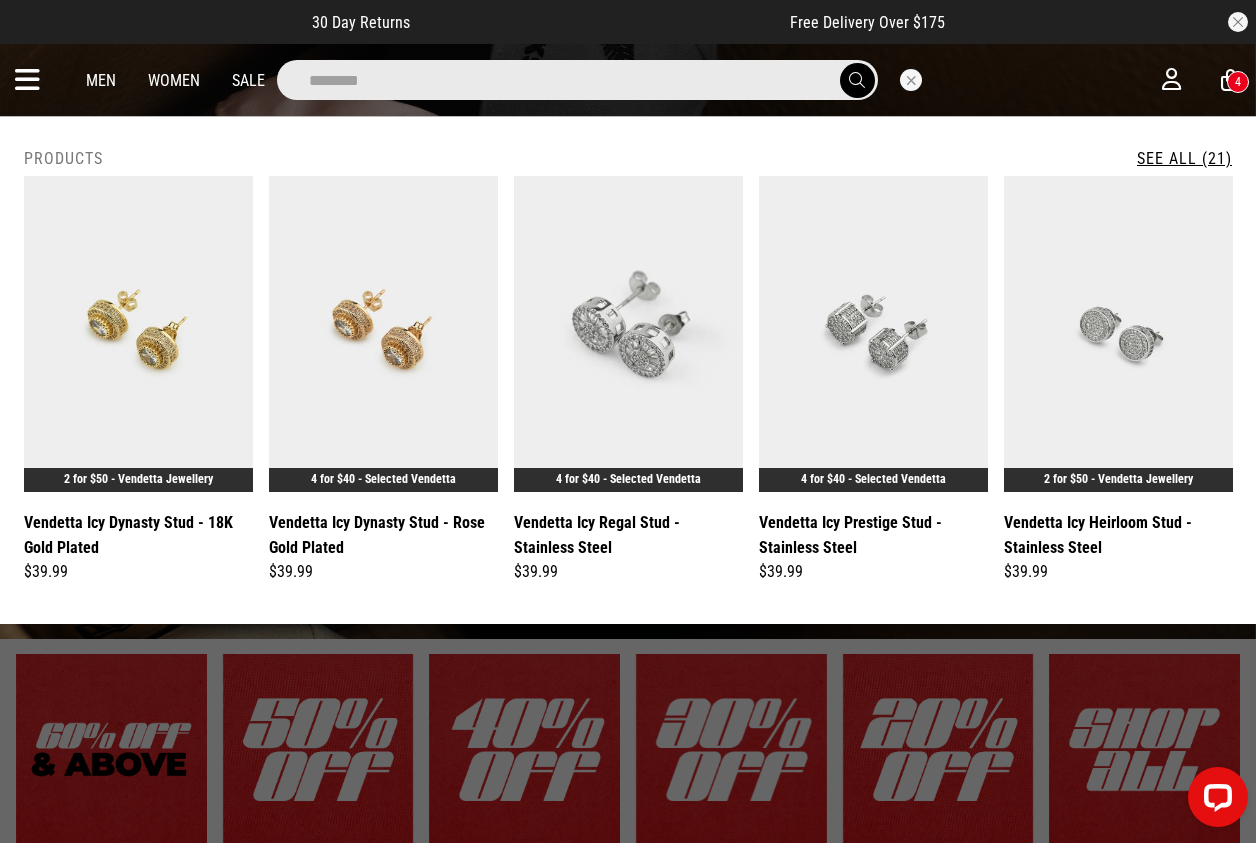 type on "********" 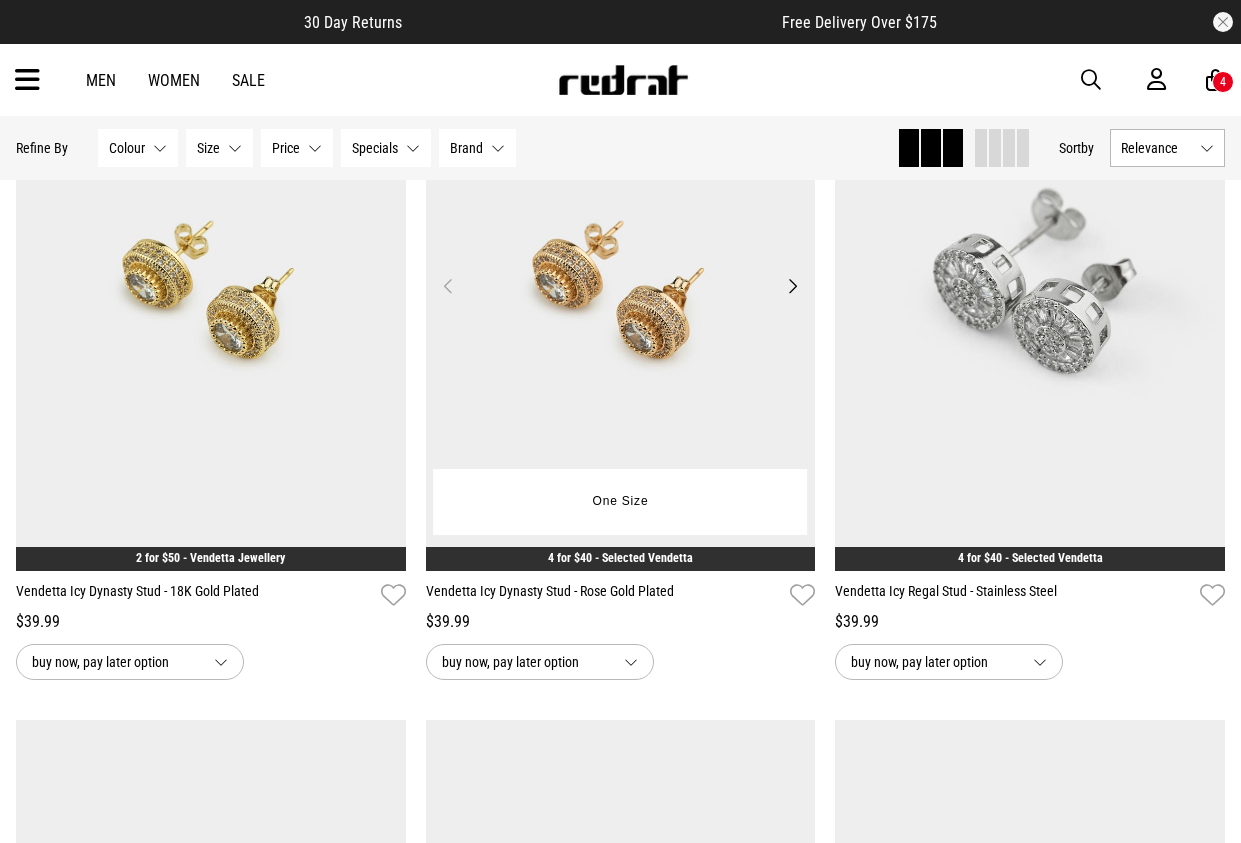 scroll, scrollTop: 300, scrollLeft: 0, axis: vertical 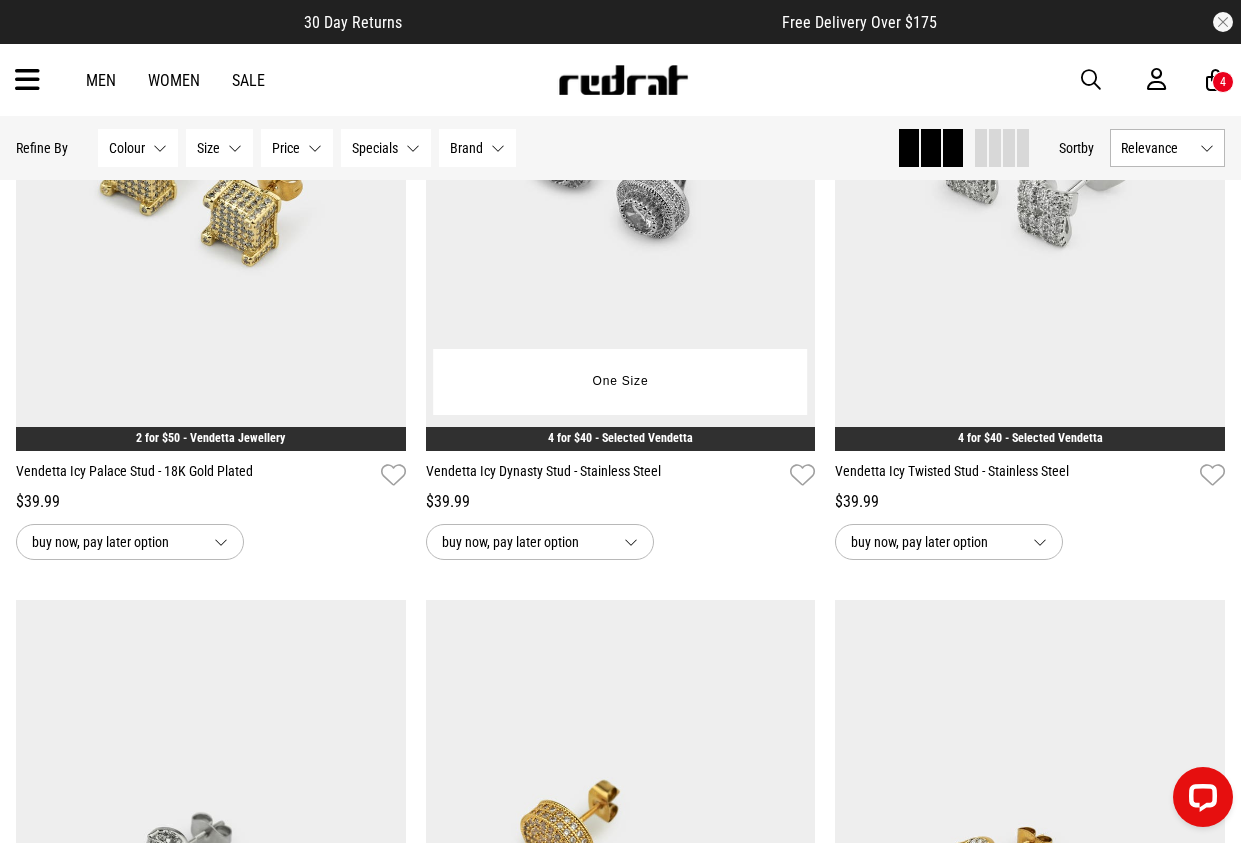 click at bounding box center (621, 178) 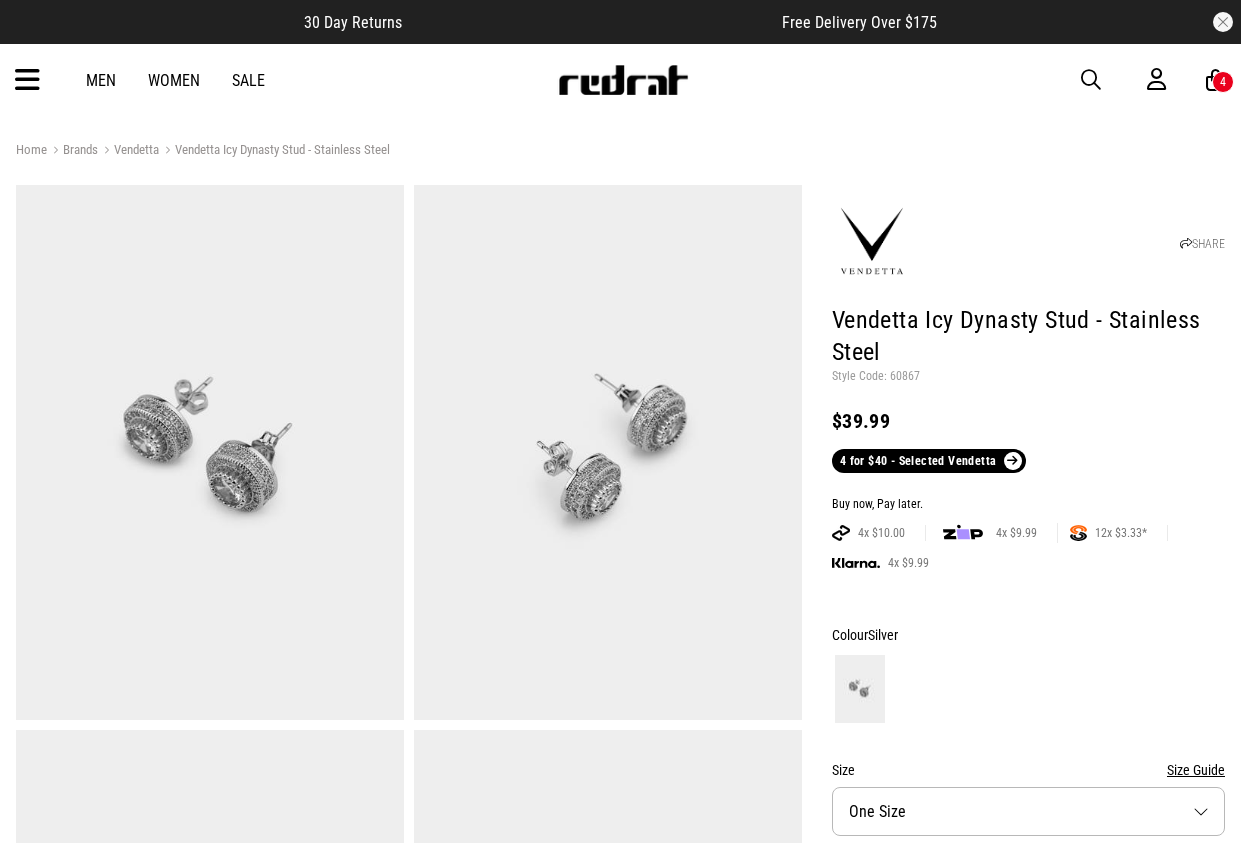 scroll, scrollTop: 0, scrollLeft: 0, axis: both 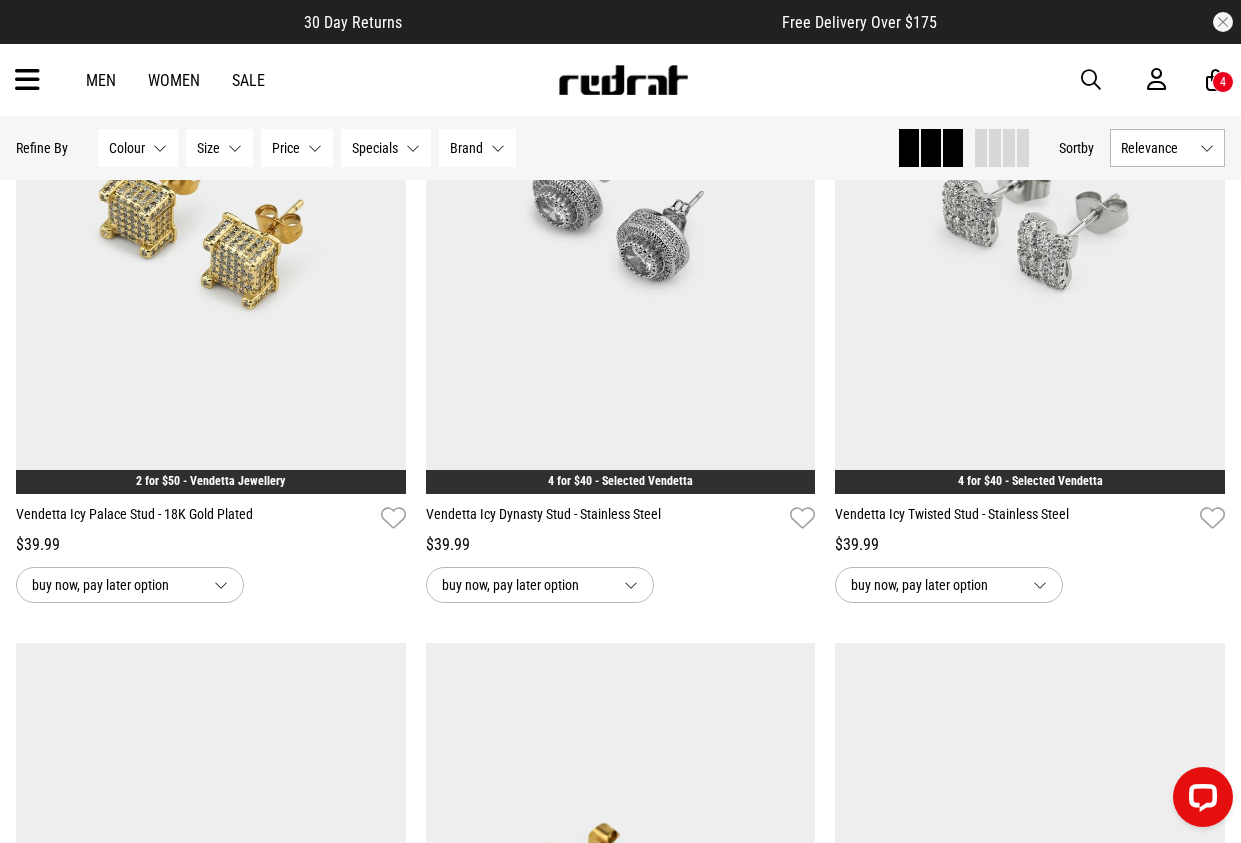 click on "Men   Women   Sale     Sign in     New       Back         Footwear       Back         Mens       Back         Womens       Back         Youth & Kids       Back         Jewellery       Back         Headwear       Back         Accessories       Back         Deals       Back         Sale   UP TO 60% OFF
Shop by Brand
adidas
Converse
New Era
See all brands     Gift Cards   Find a Store   Delivery   Returns & Exchanges   FAQ   Contact Us
Payment Options Only at Red Rat
Let's keep in touch
Back
4" at bounding box center [620, 80] 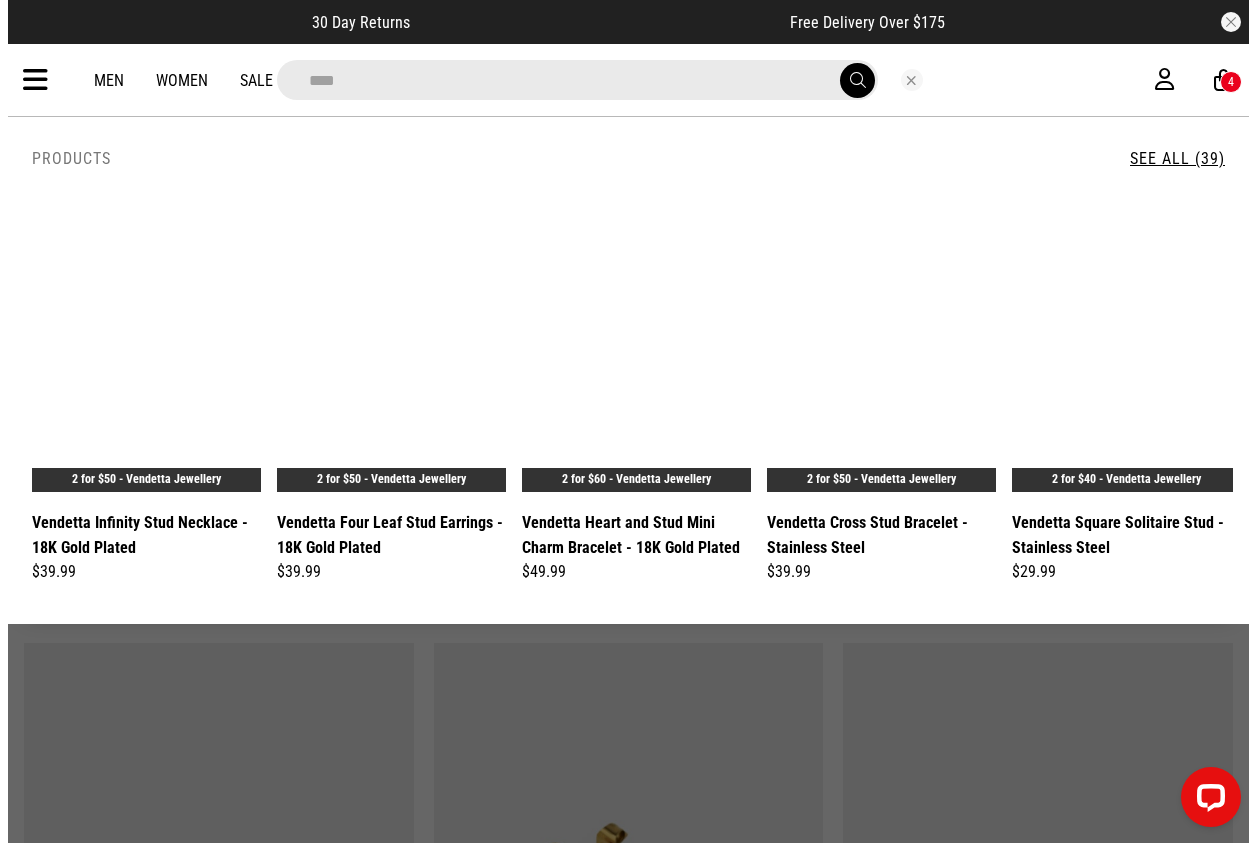 scroll, scrollTop: 3207, scrollLeft: 0, axis: vertical 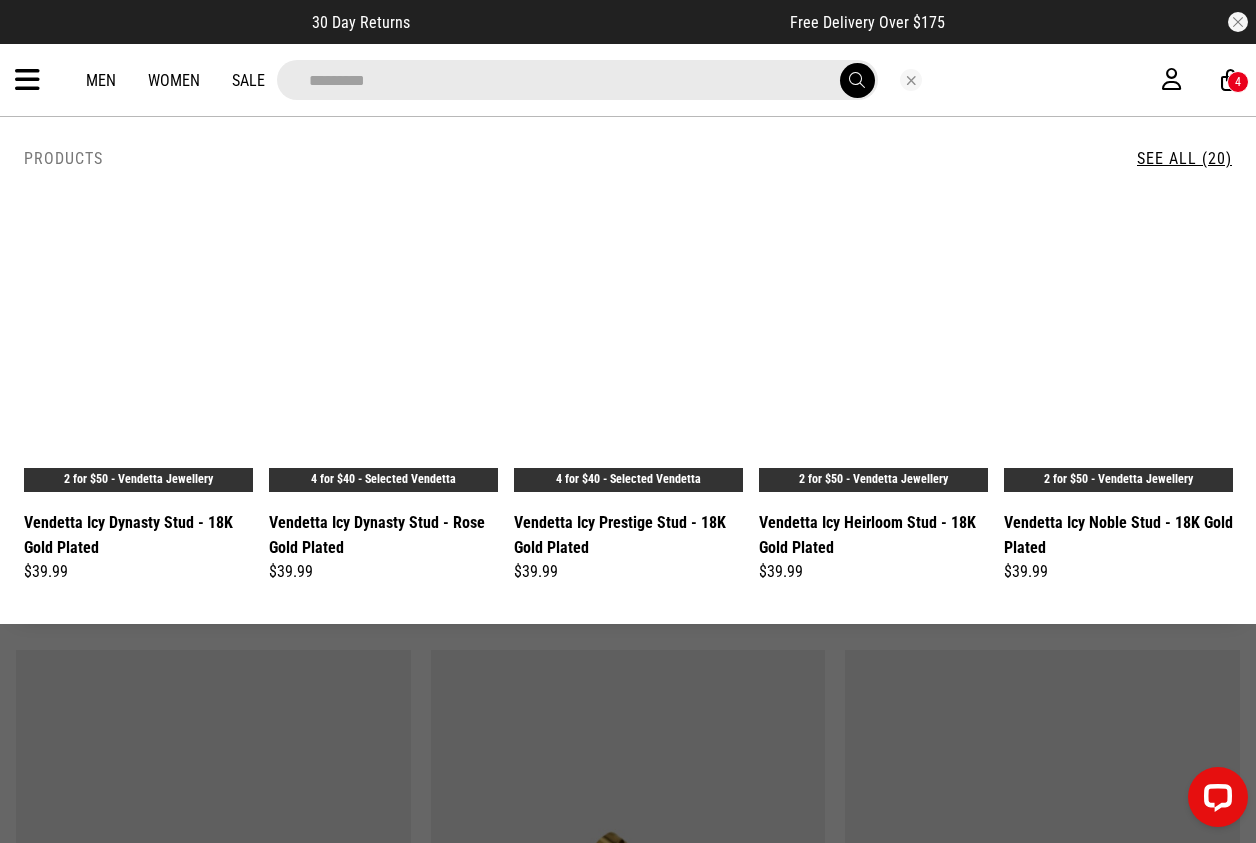 type on "*********" 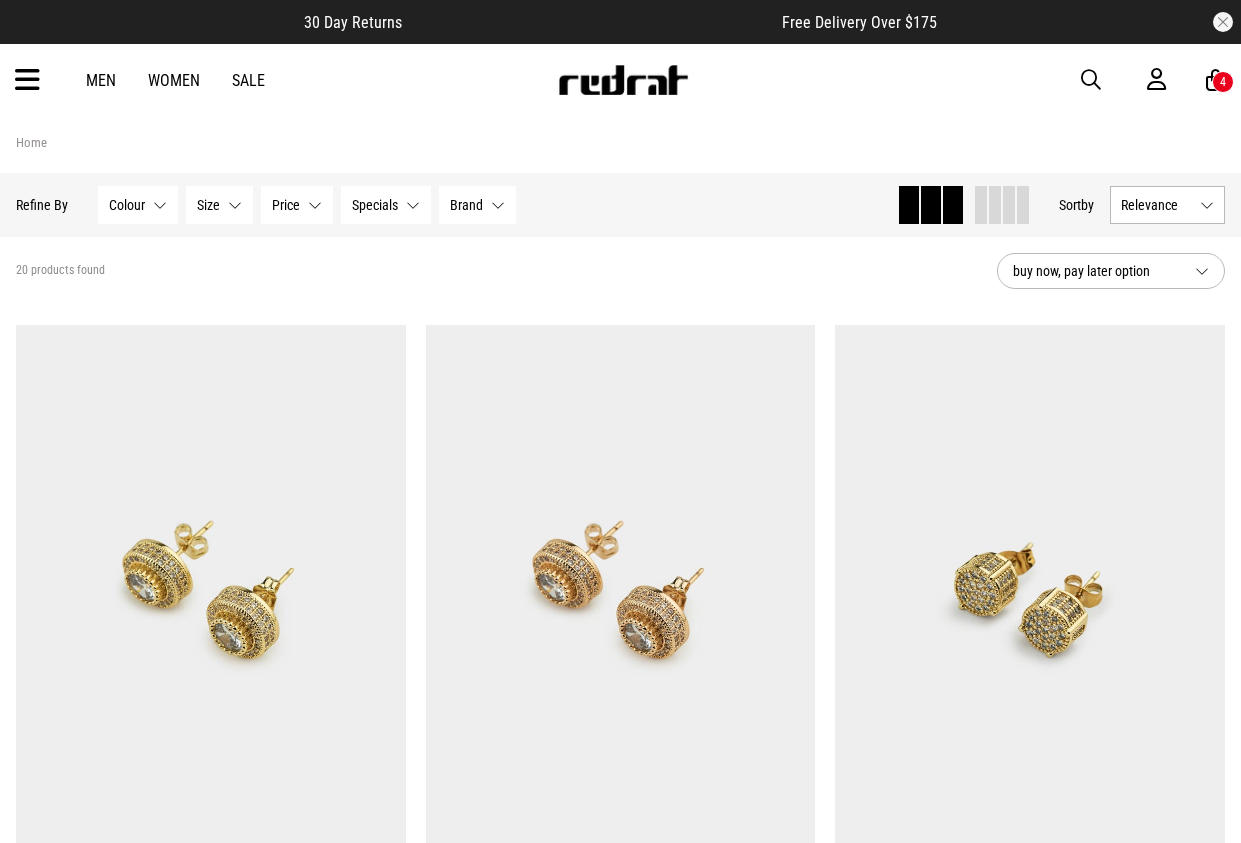 scroll, scrollTop: 0, scrollLeft: 0, axis: both 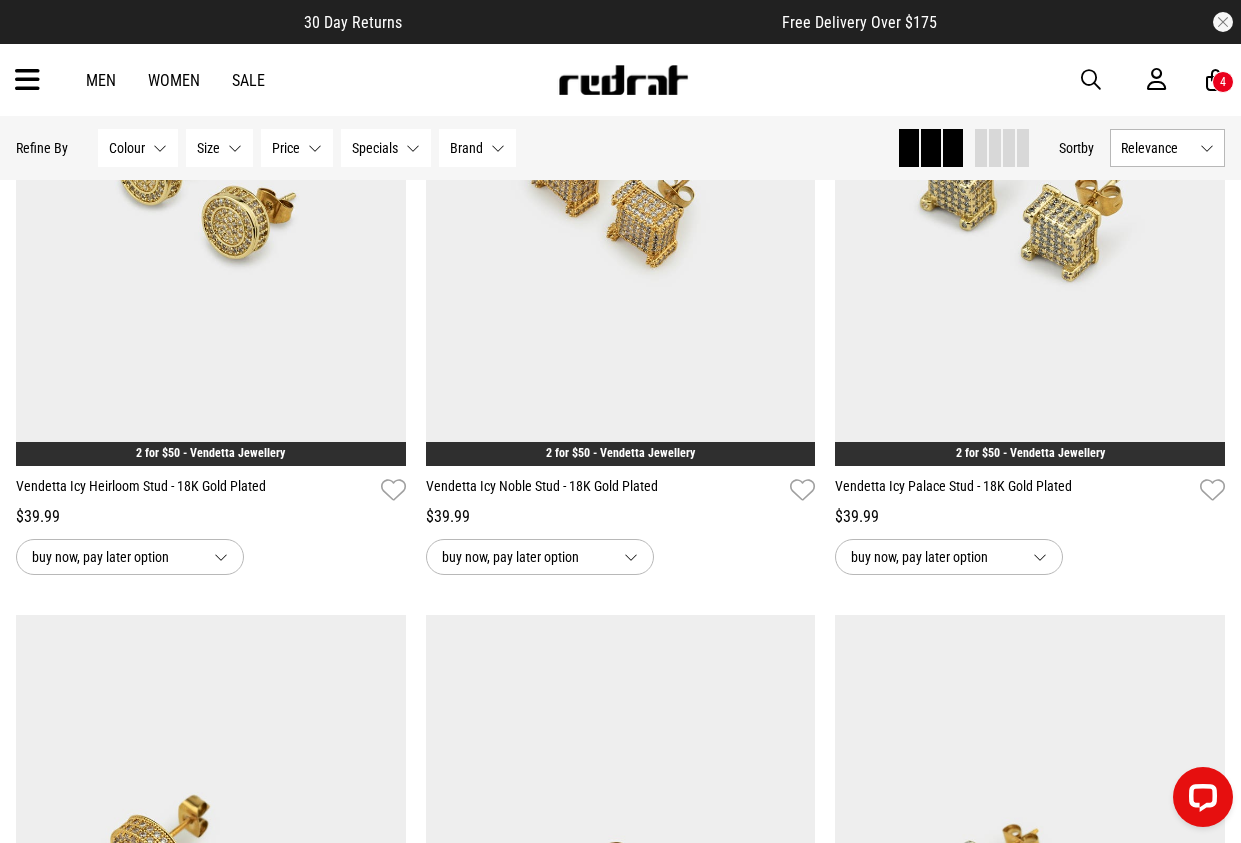 click at bounding box center [1091, 80] 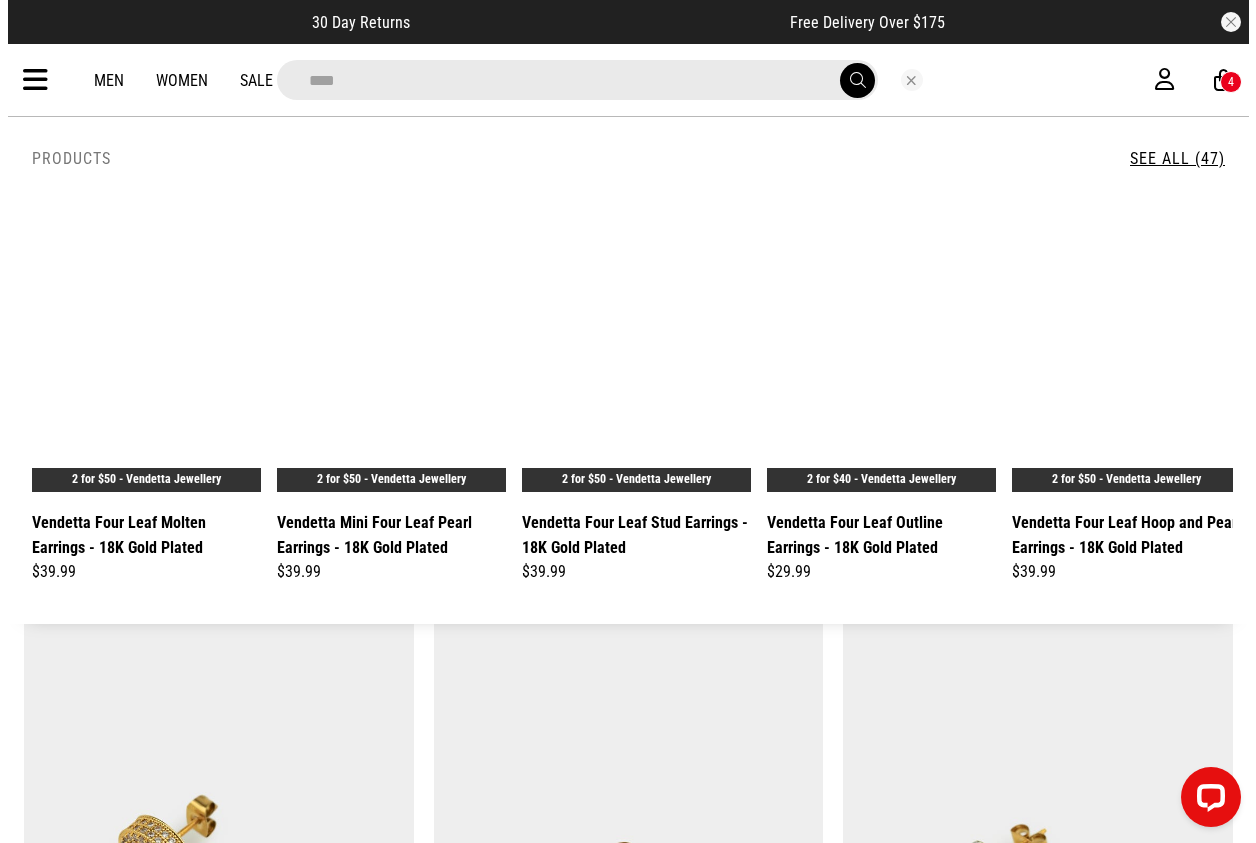 scroll, scrollTop: 1107, scrollLeft: 0, axis: vertical 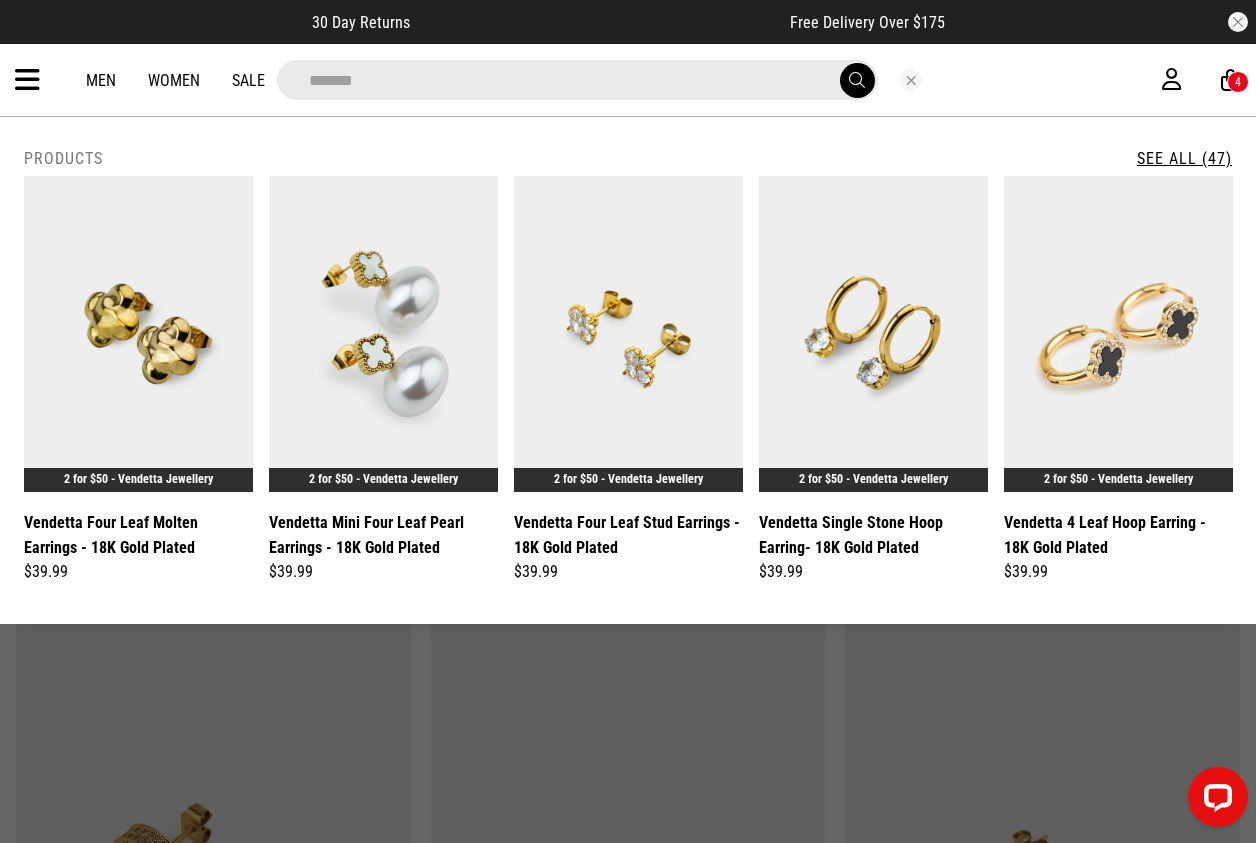 type on "*******" 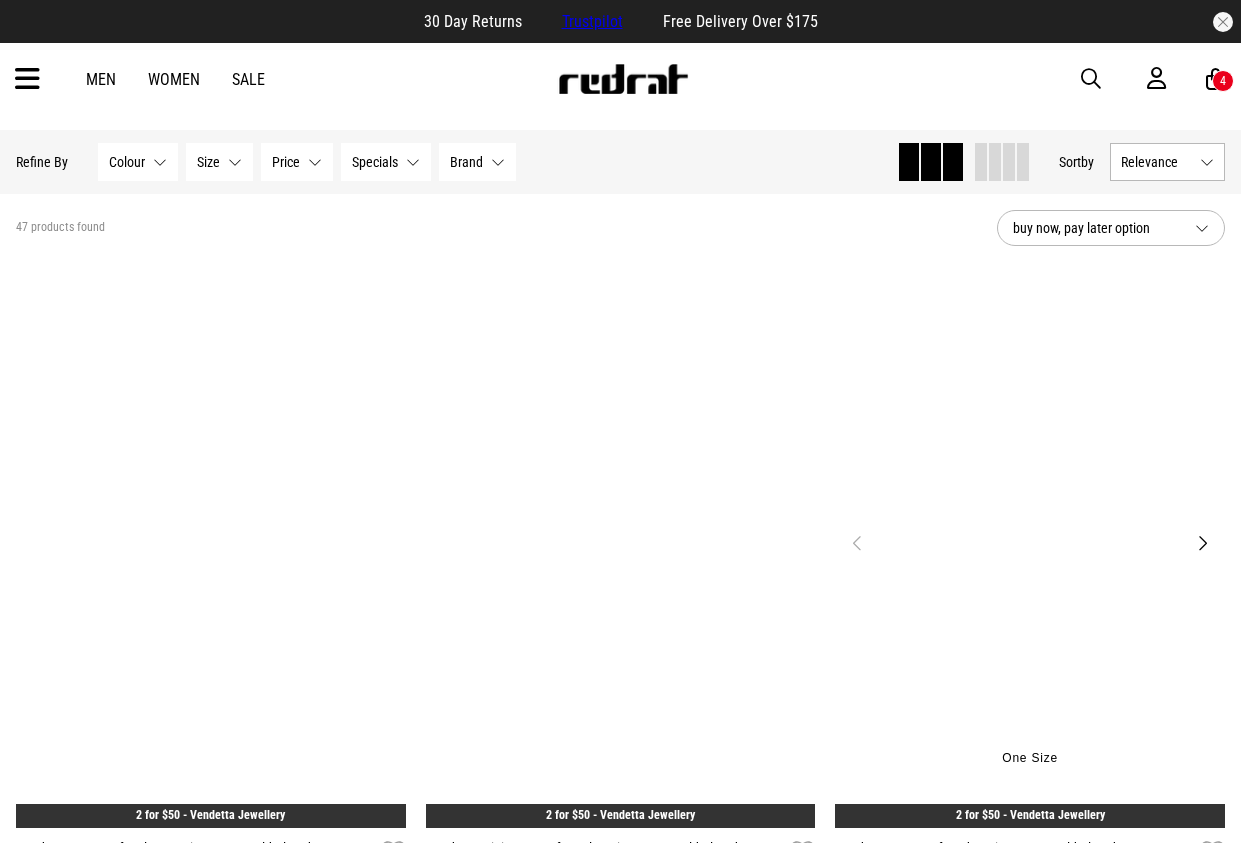scroll, scrollTop: 300, scrollLeft: 0, axis: vertical 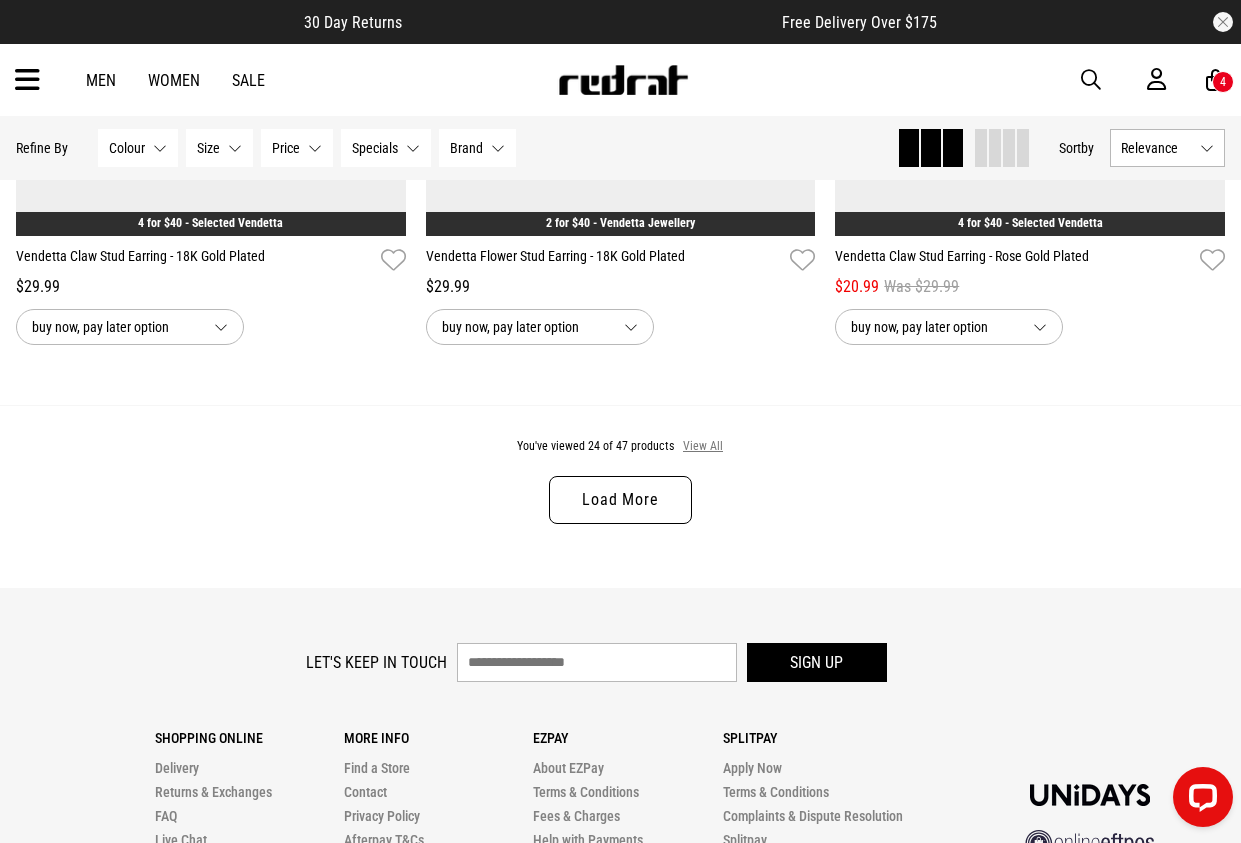 click on "View All" at bounding box center (703, 447) 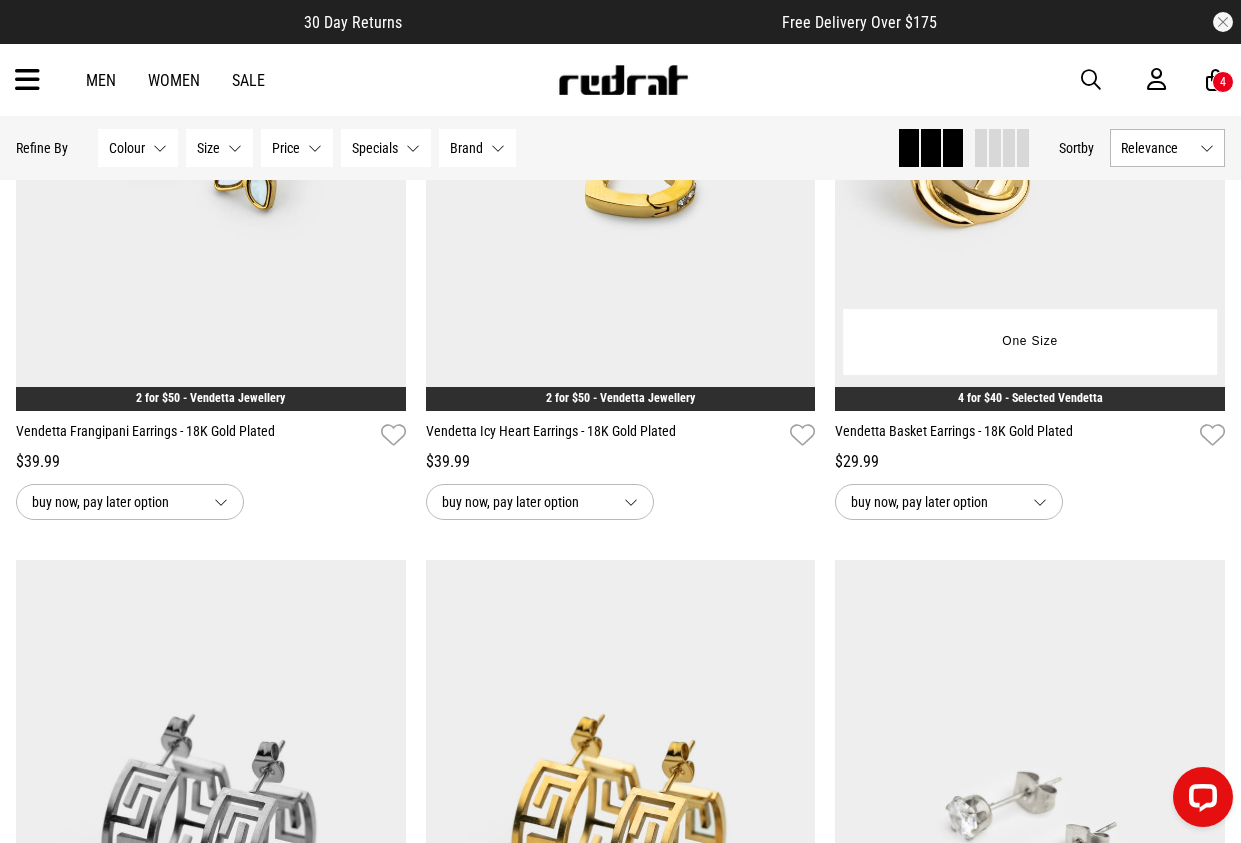 scroll, scrollTop: 9224, scrollLeft: 0, axis: vertical 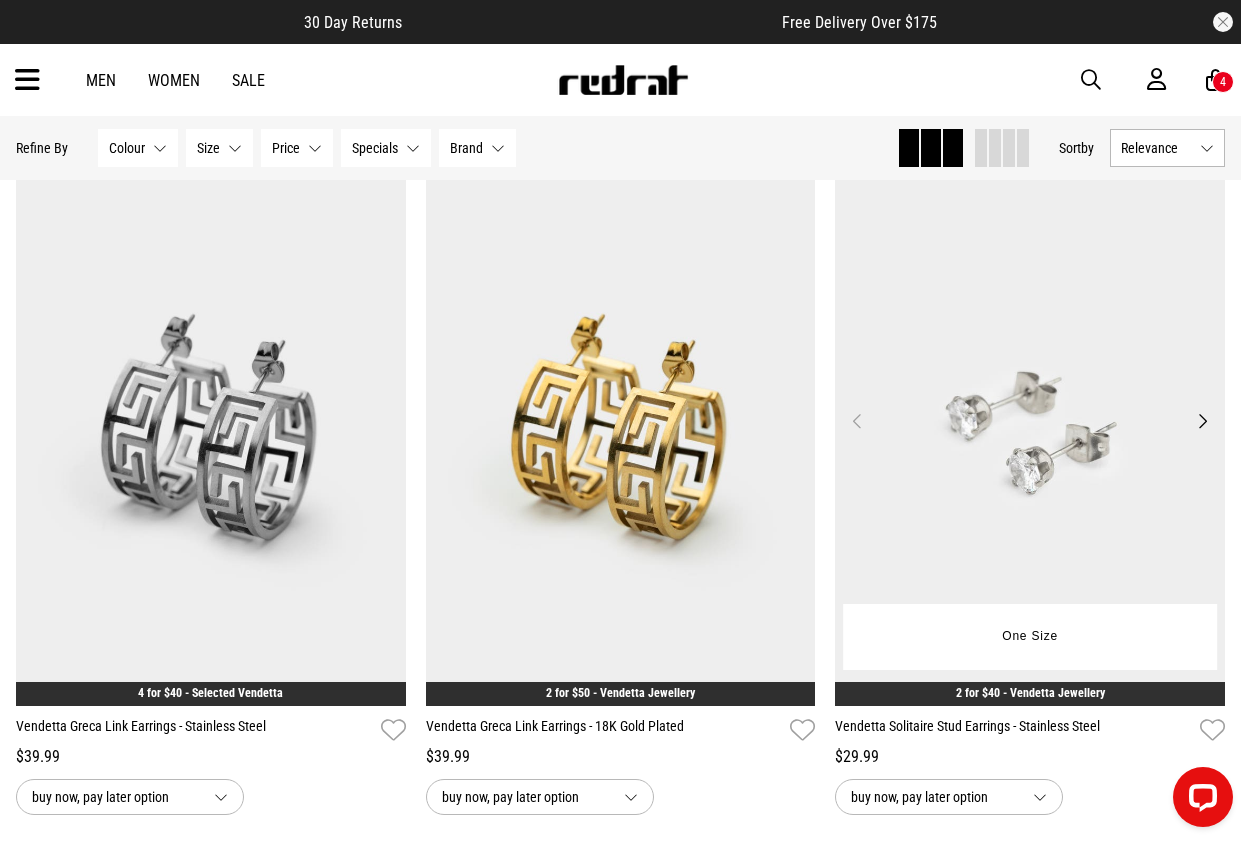 click at bounding box center (1030, 433) 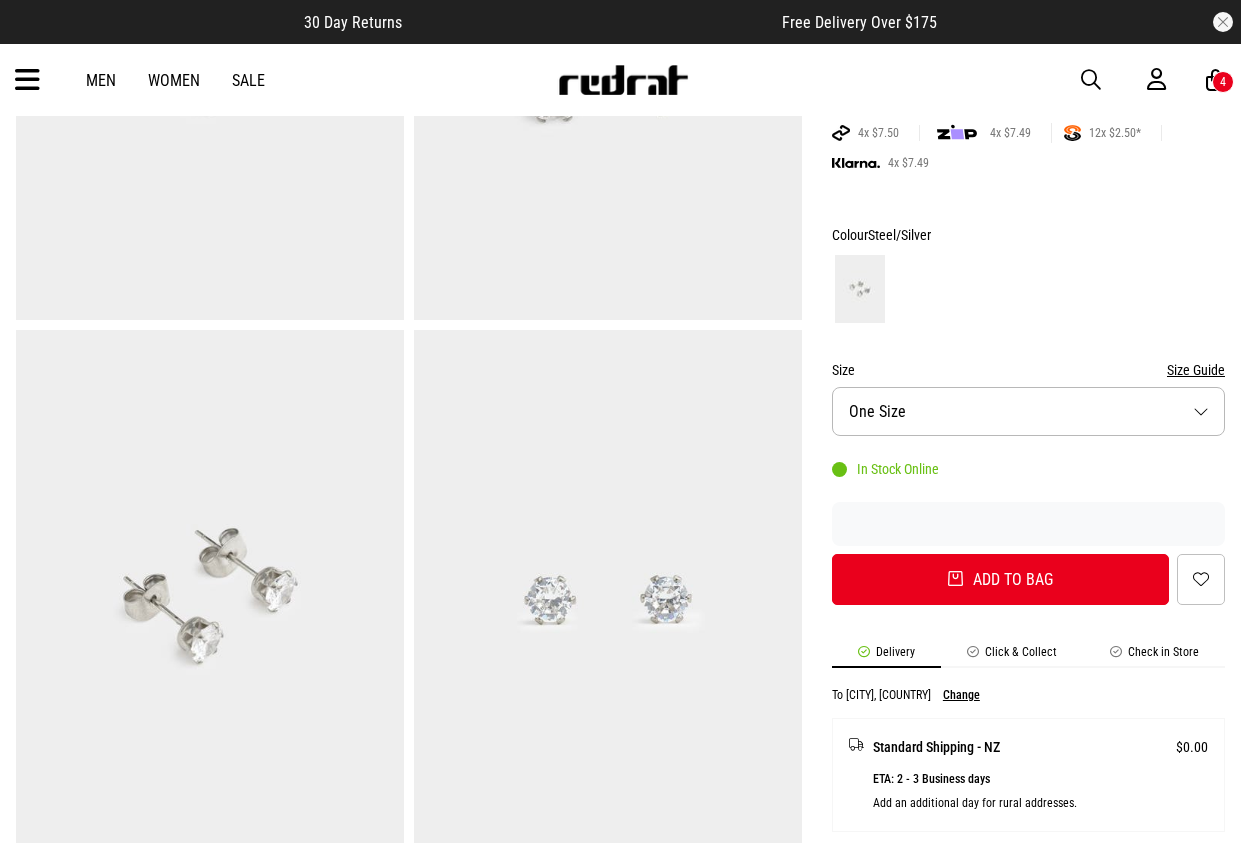 scroll, scrollTop: 400, scrollLeft: 0, axis: vertical 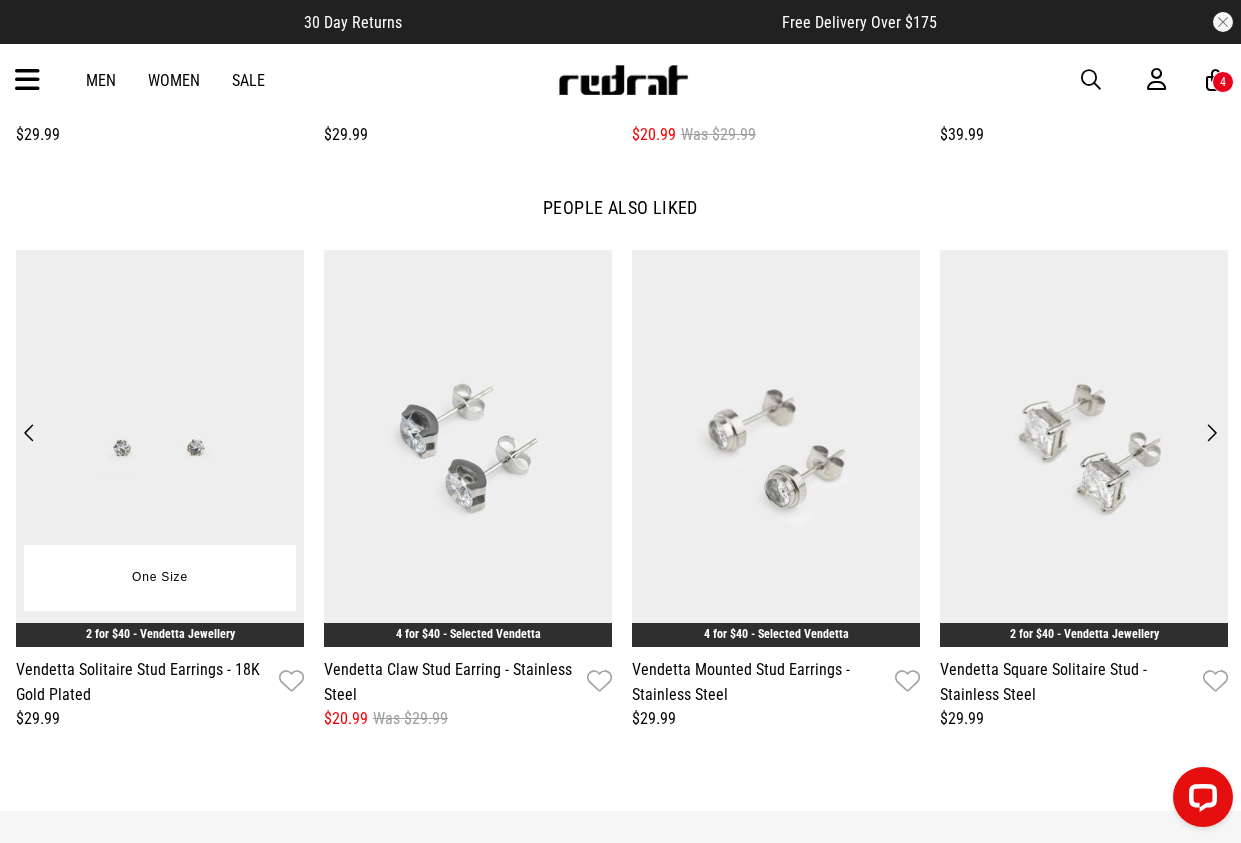click at bounding box center [160, 448] 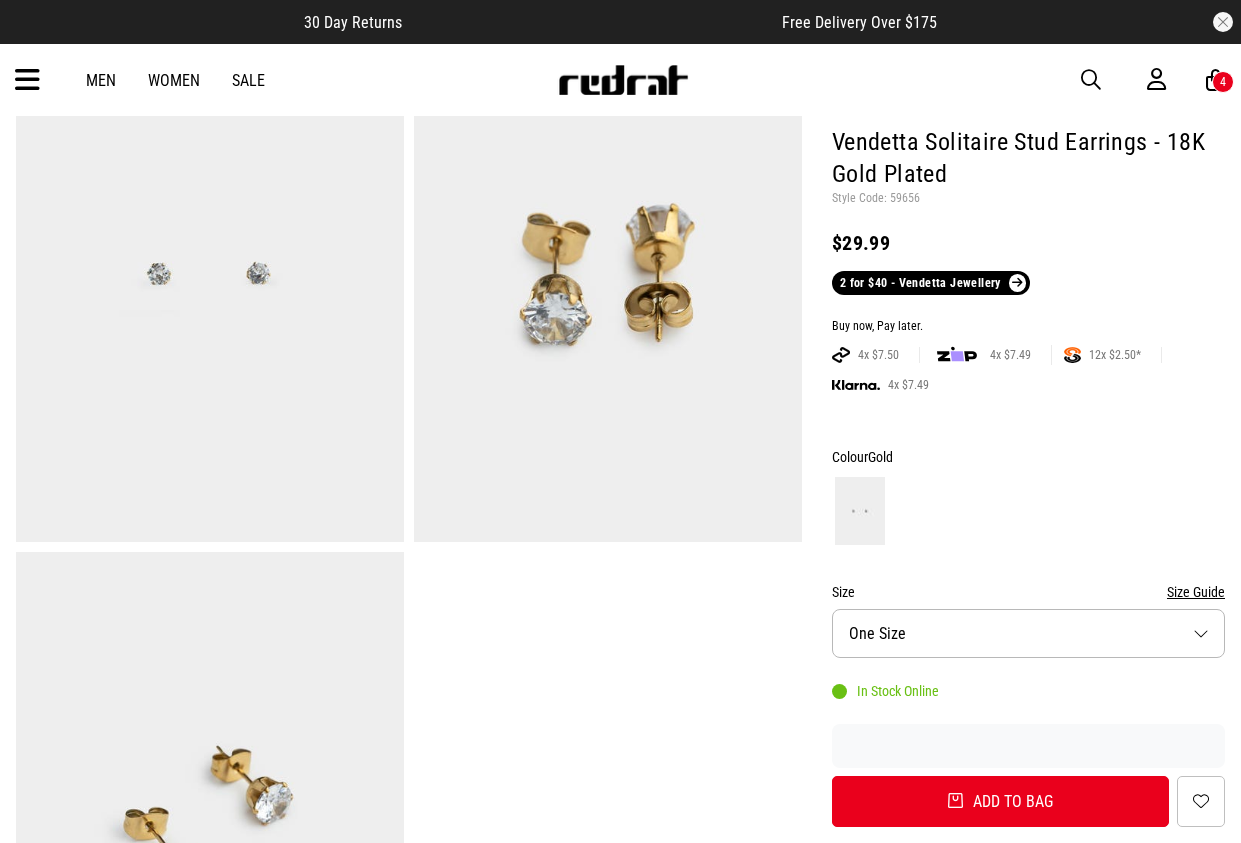 scroll, scrollTop: 400, scrollLeft: 0, axis: vertical 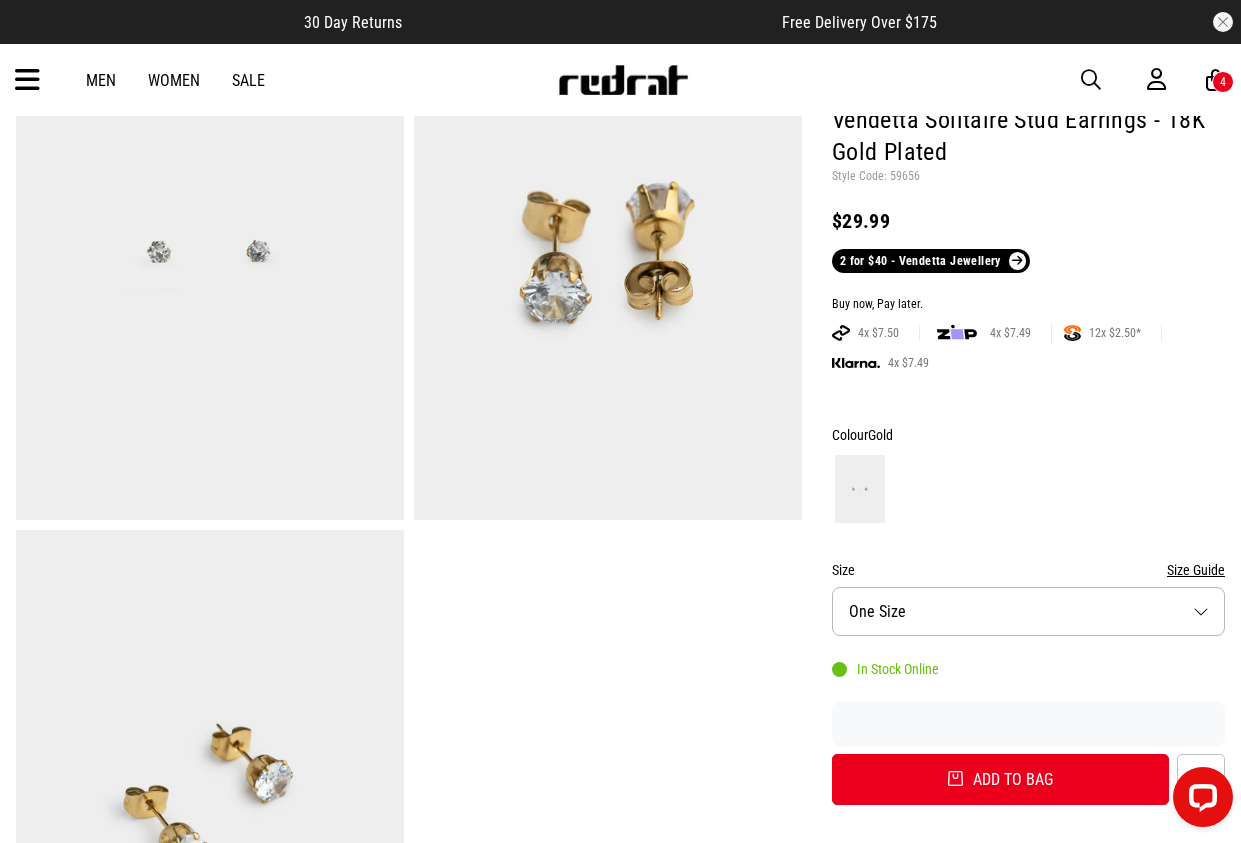 click at bounding box center [1091, 80] 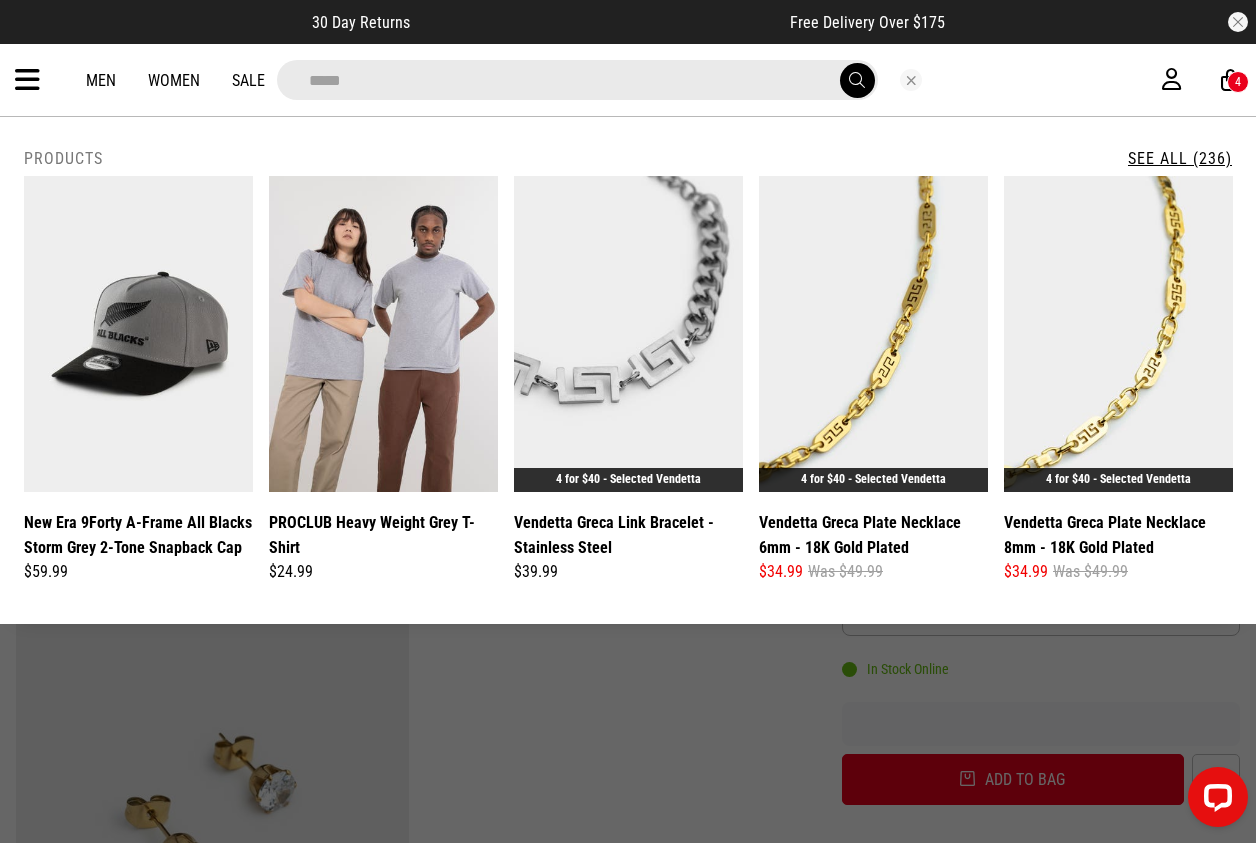 type on "*****" 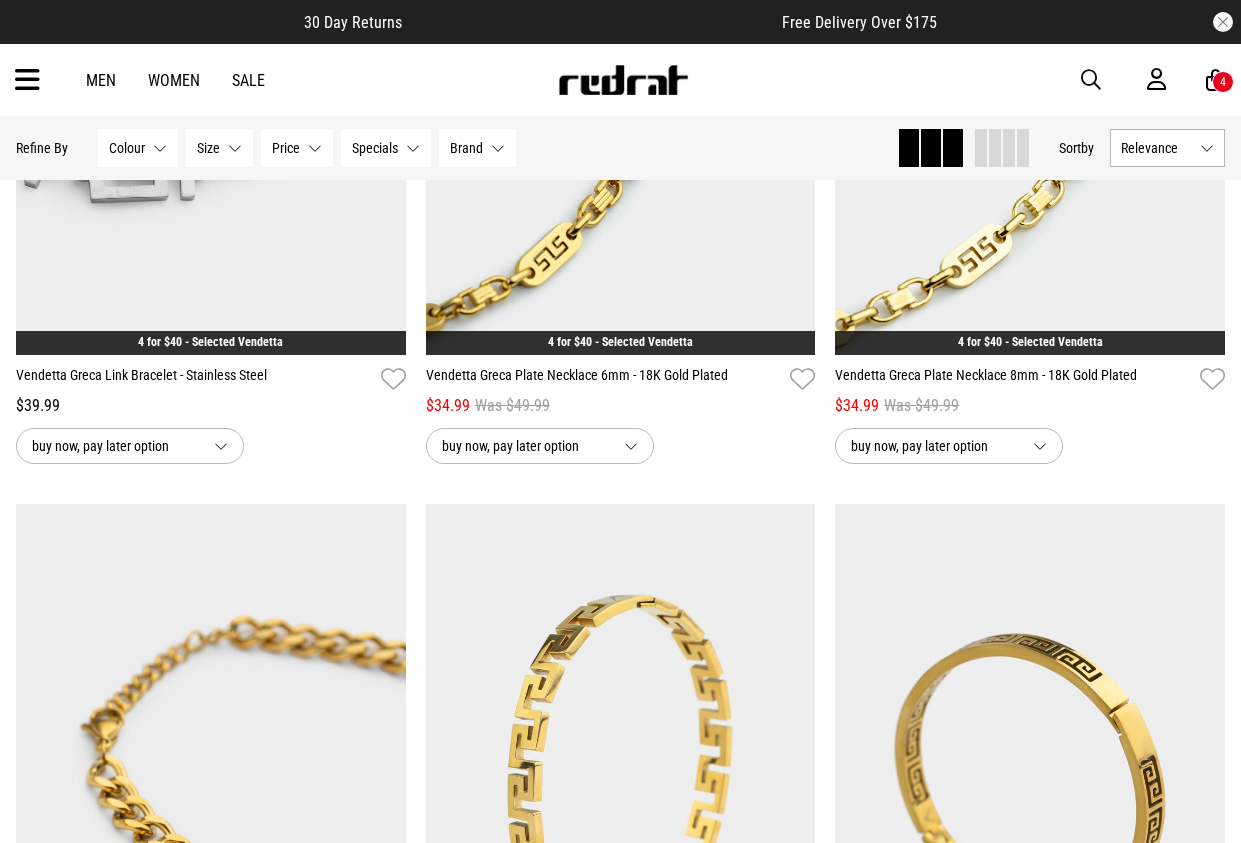 scroll, scrollTop: 594, scrollLeft: 0, axis: vertical 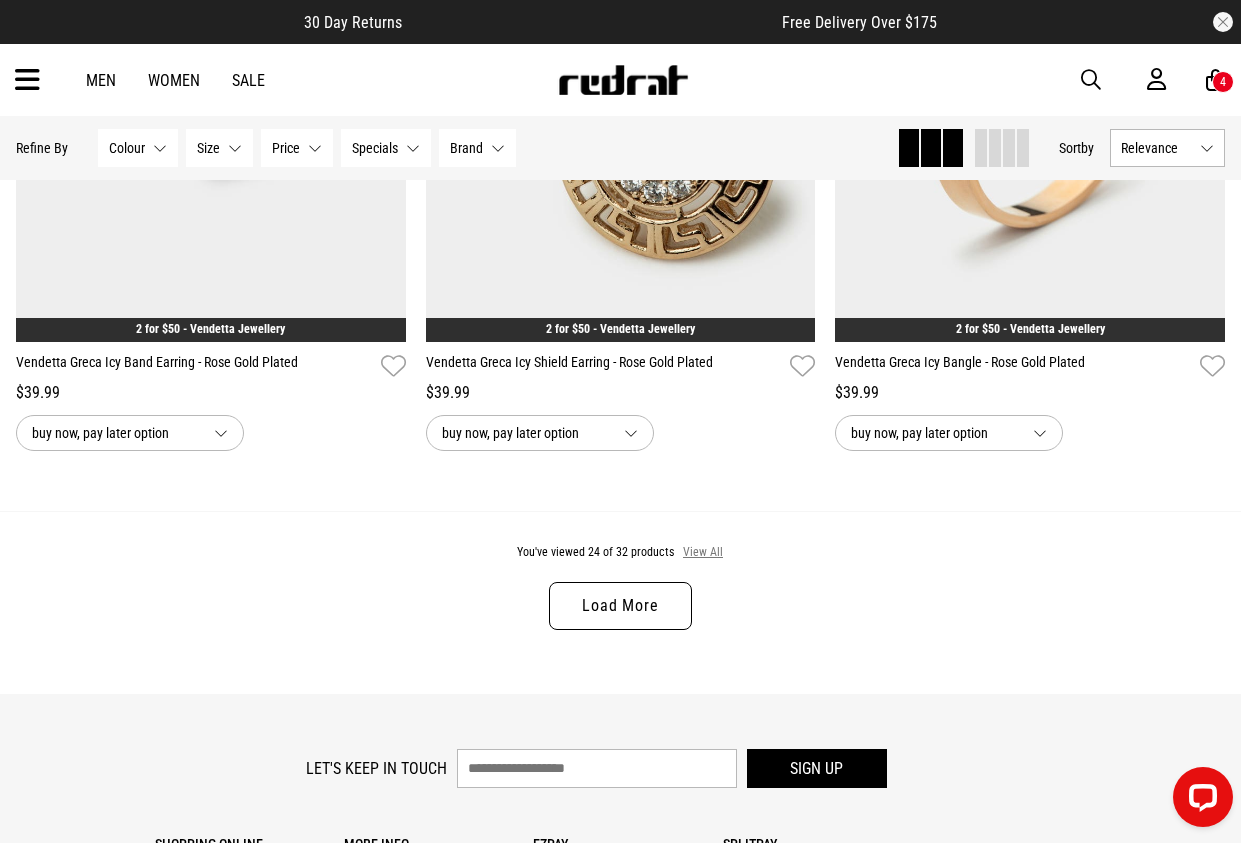click on "View All" at bounding box center [703, 553] 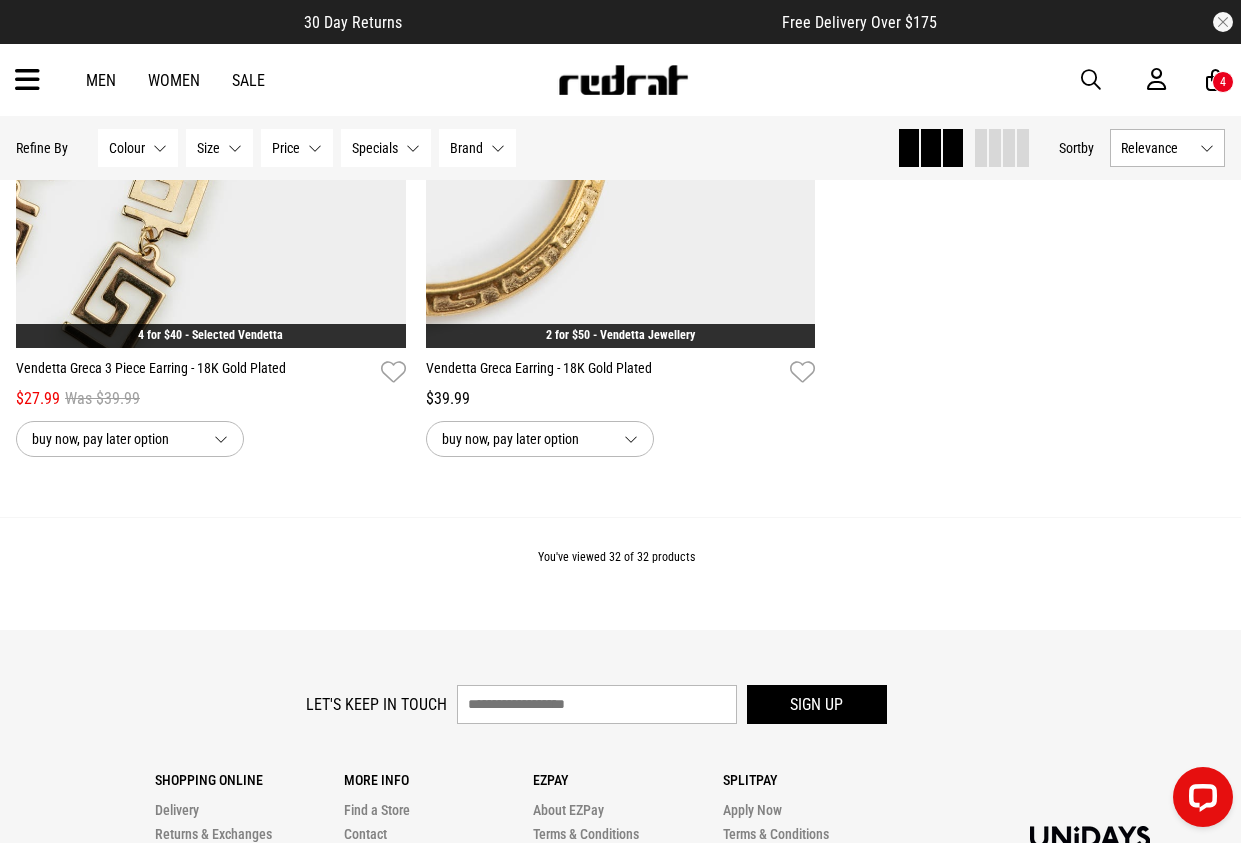 scroll, scrollTop: 7318, scrollLeft: 0, axis: vertical 